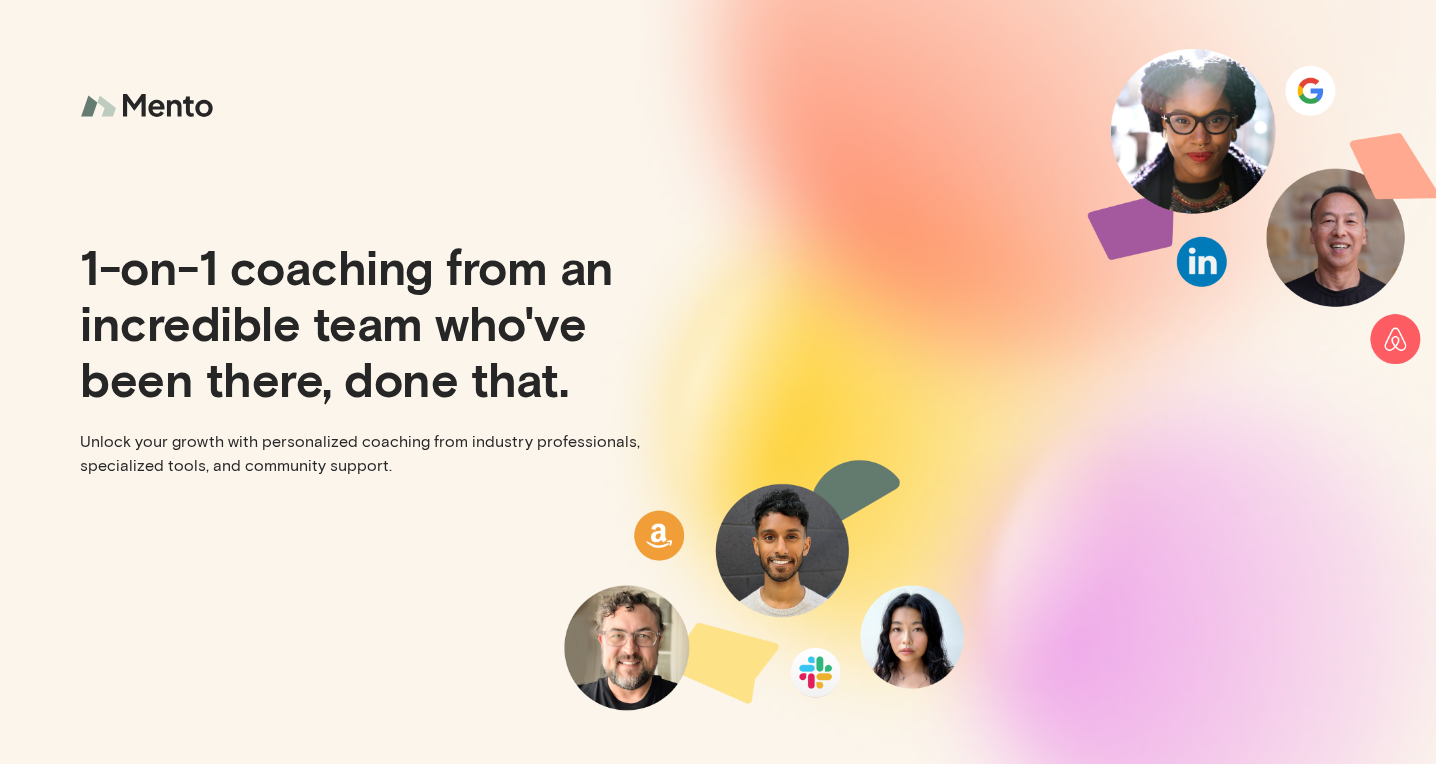 scroll, scrollTop: 0, scrollLeft: 0, axis: both 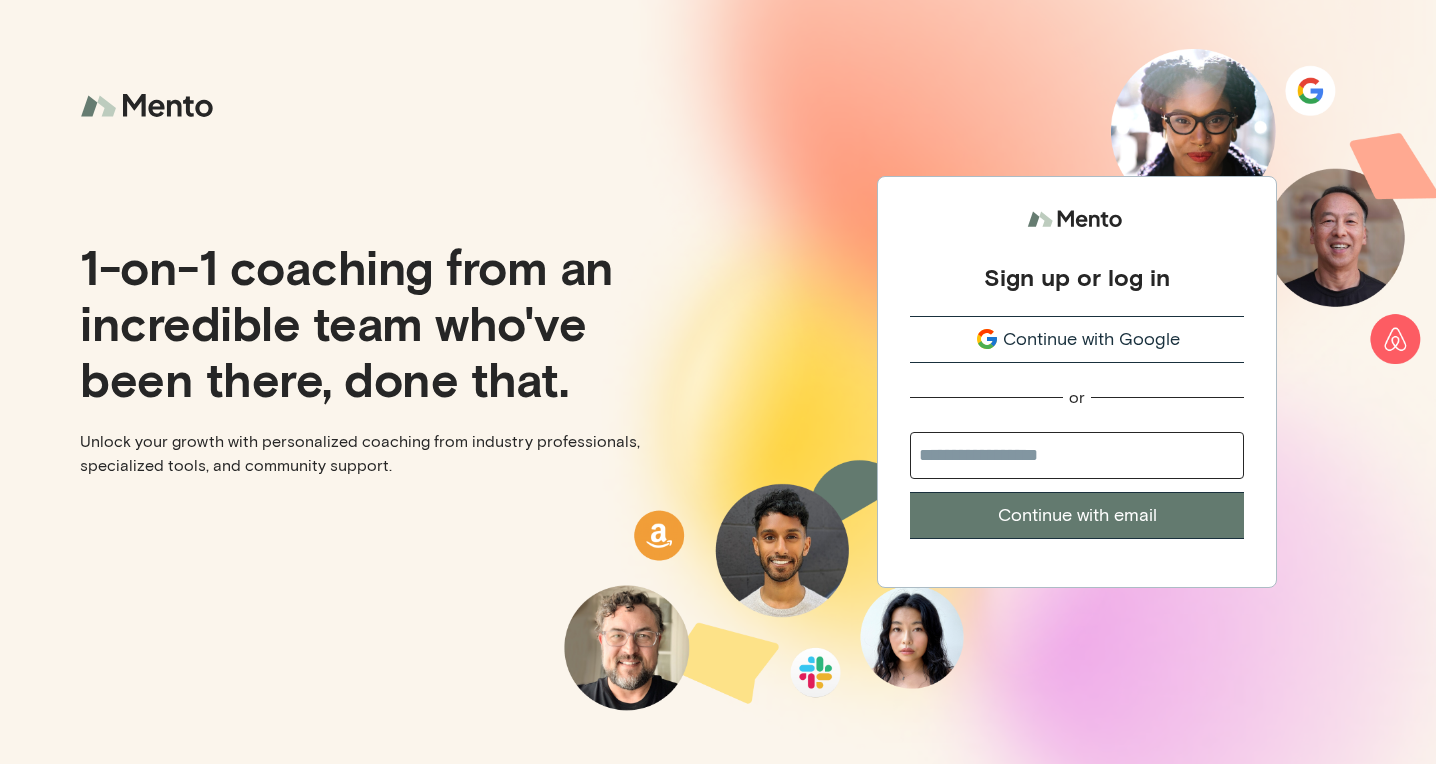 click at bounding box center (1077, 455) 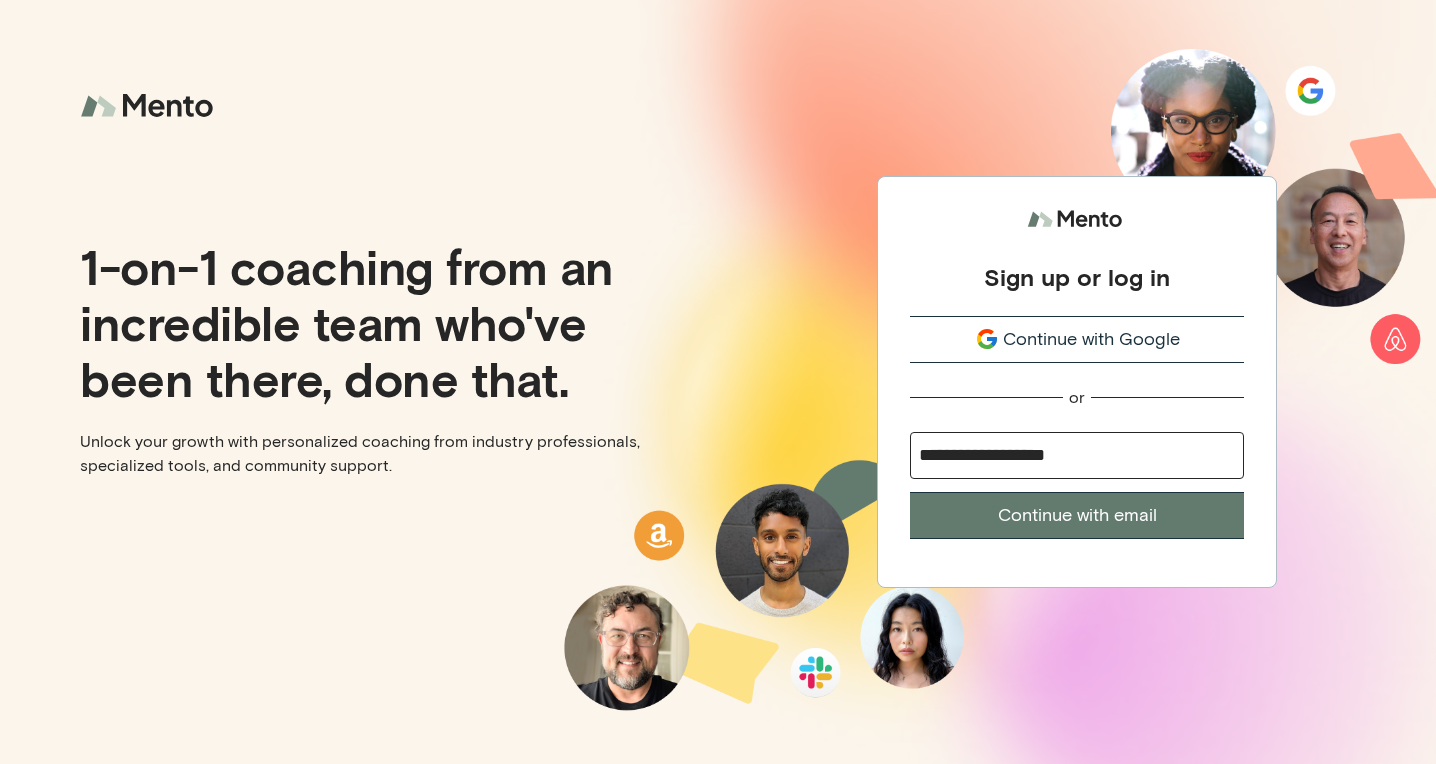 type on "**********" 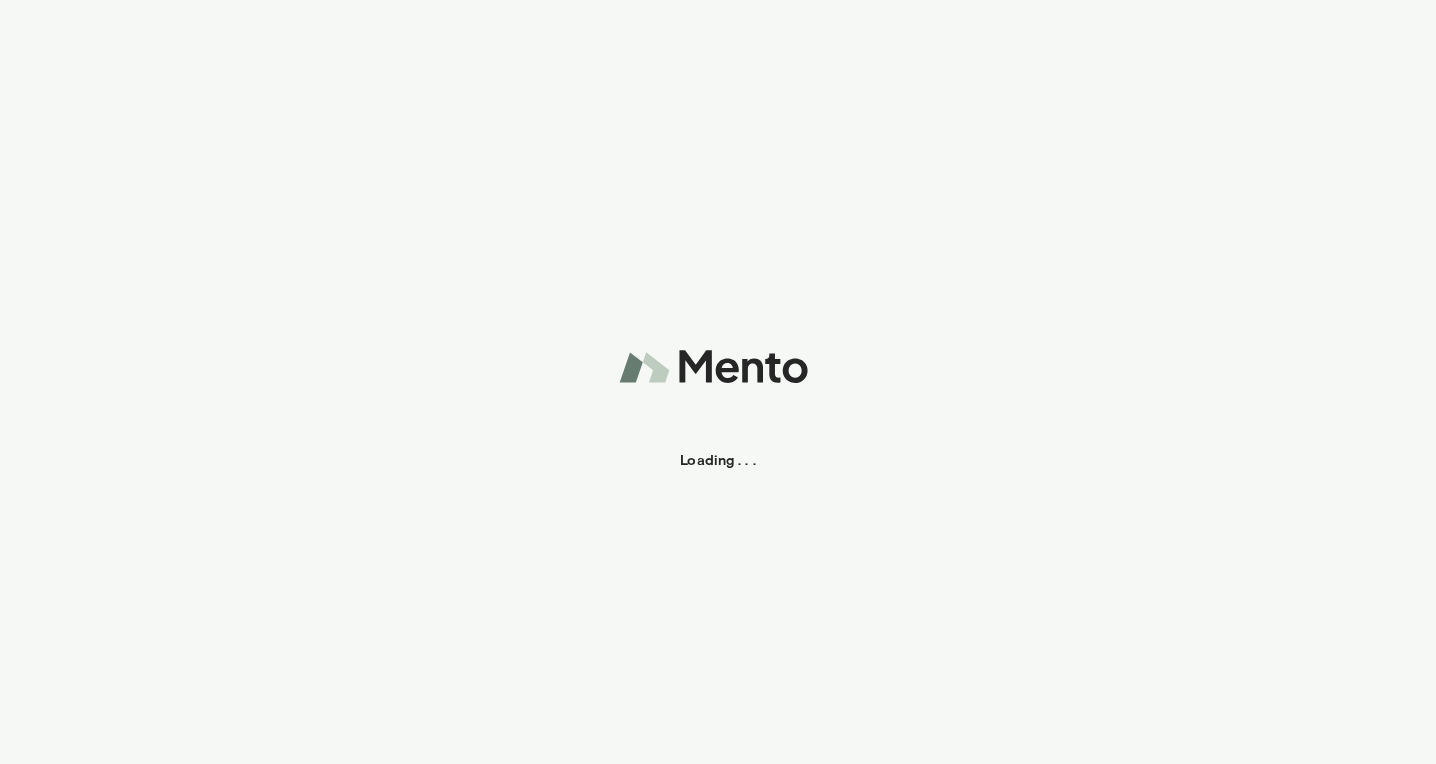 scroll, scrollTop: 0, scrollLeft: 0, axis: both 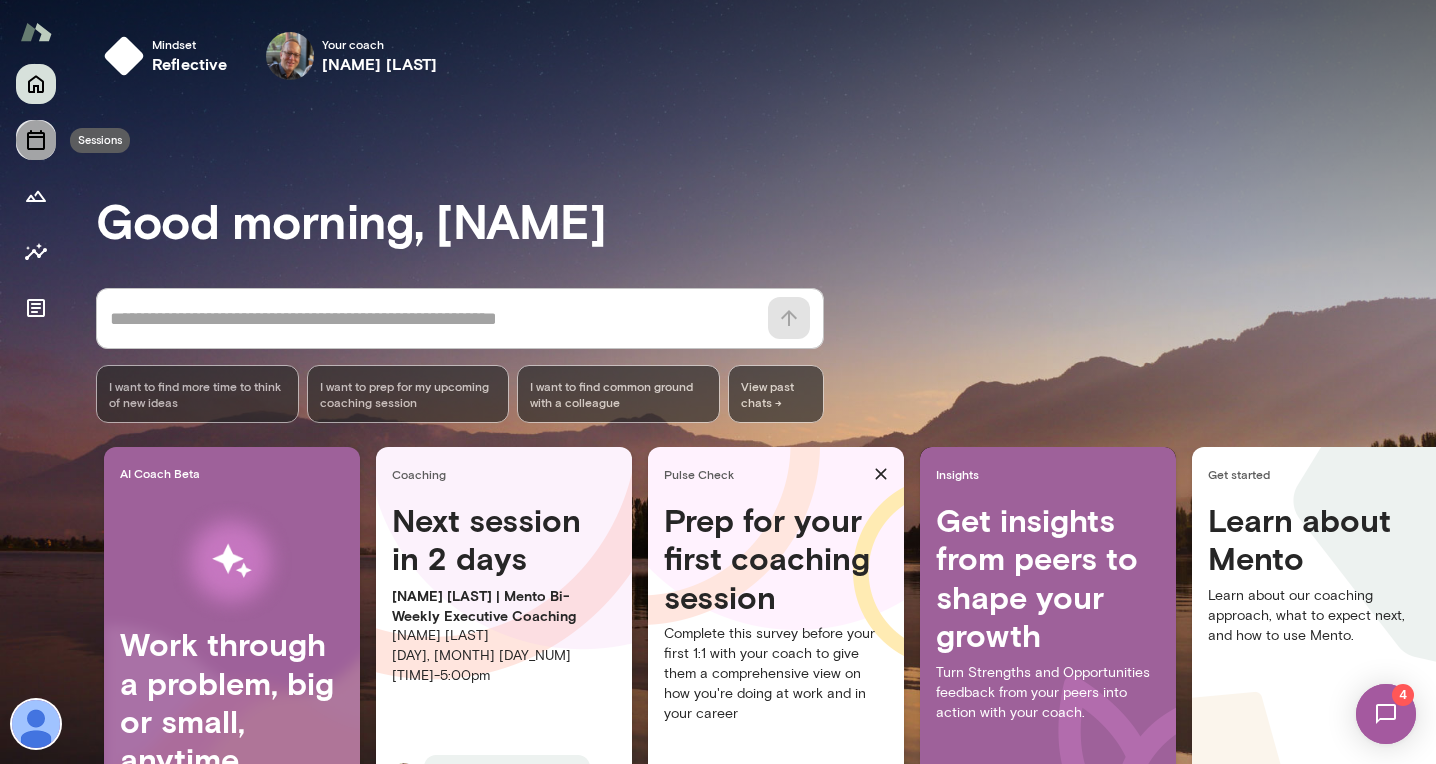 click at bounding box center (36, 140) 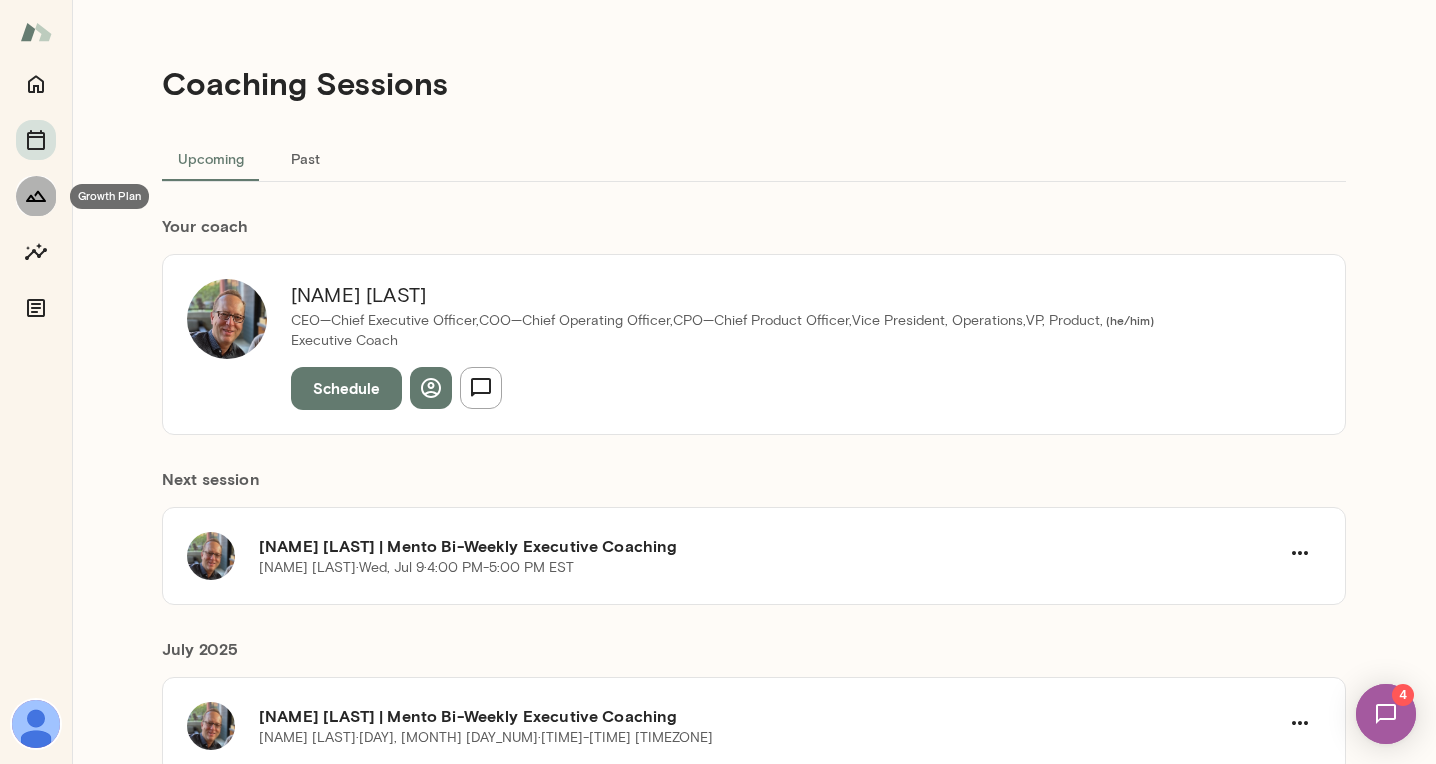 click at bounding box center [36, 196] 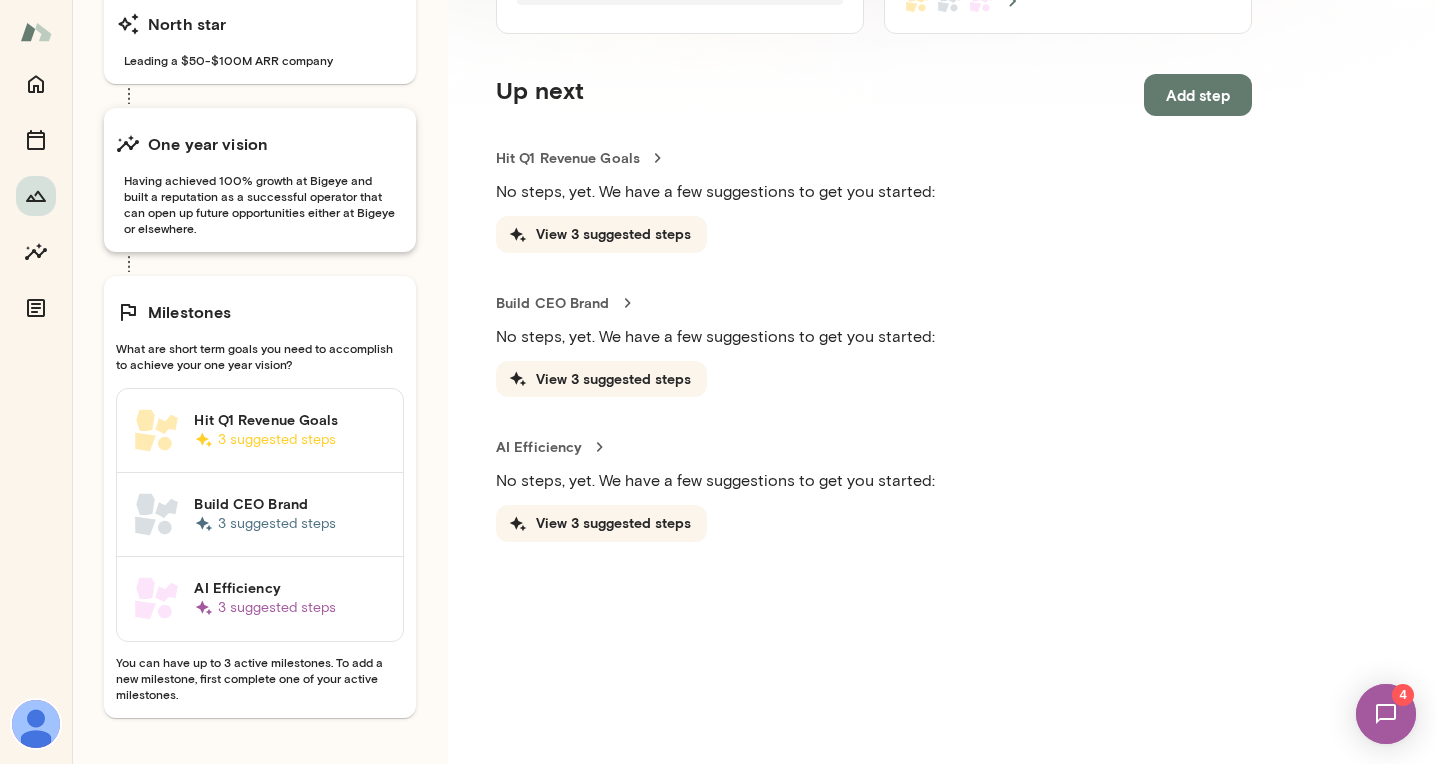 scroll, scrollTop: 186, scrollLeft: 0, axis: vertical 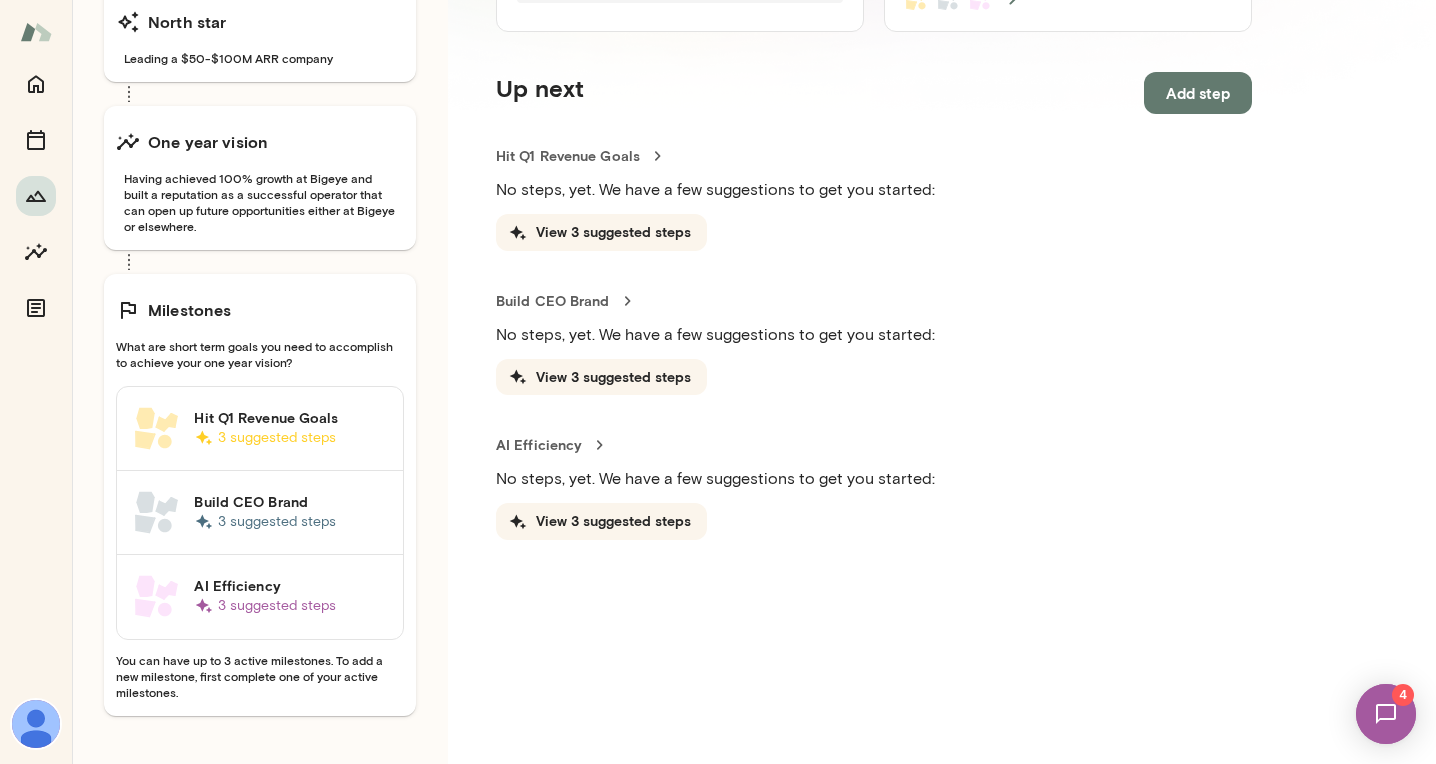 click on "Build CEO Brand" at bounding box center (290, 502) 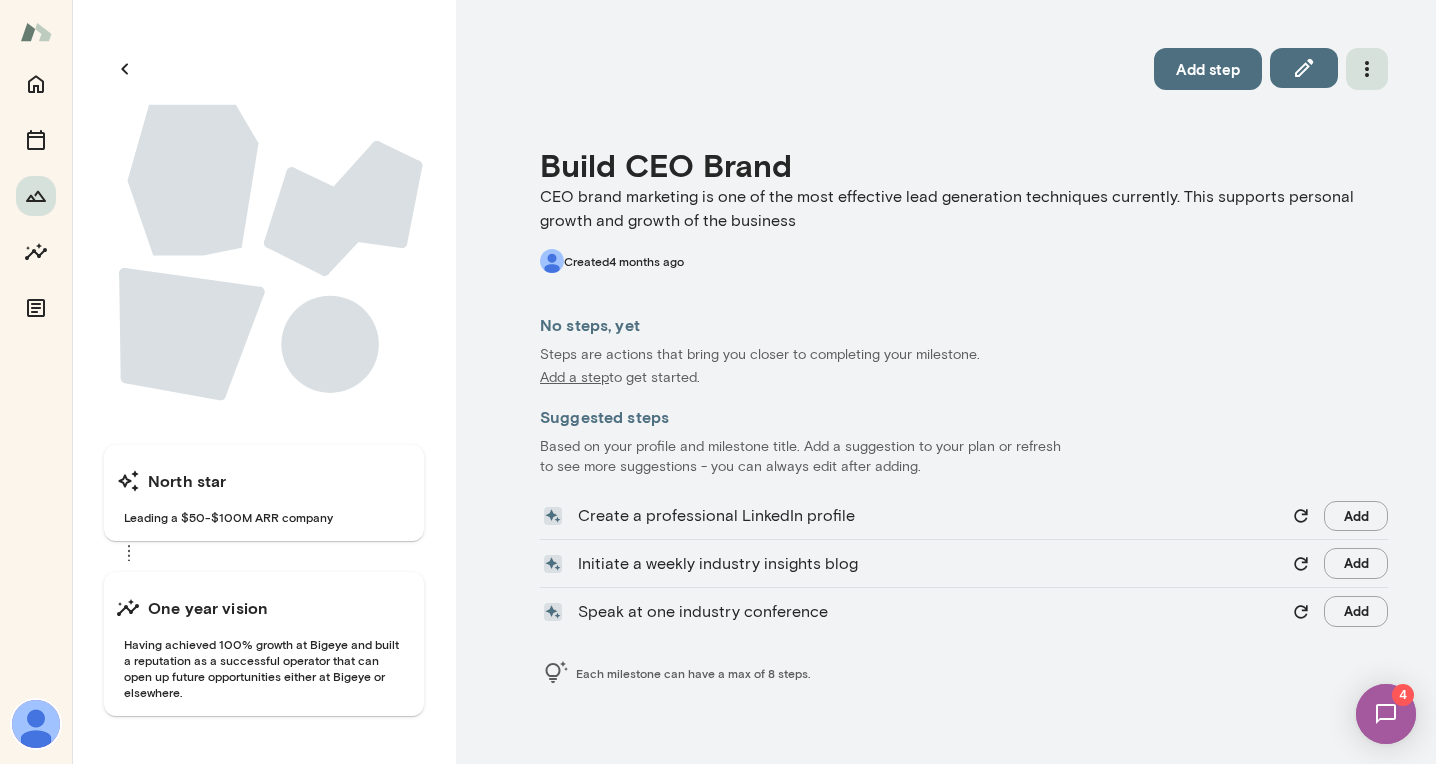 click at bounding box center [1367, 69] 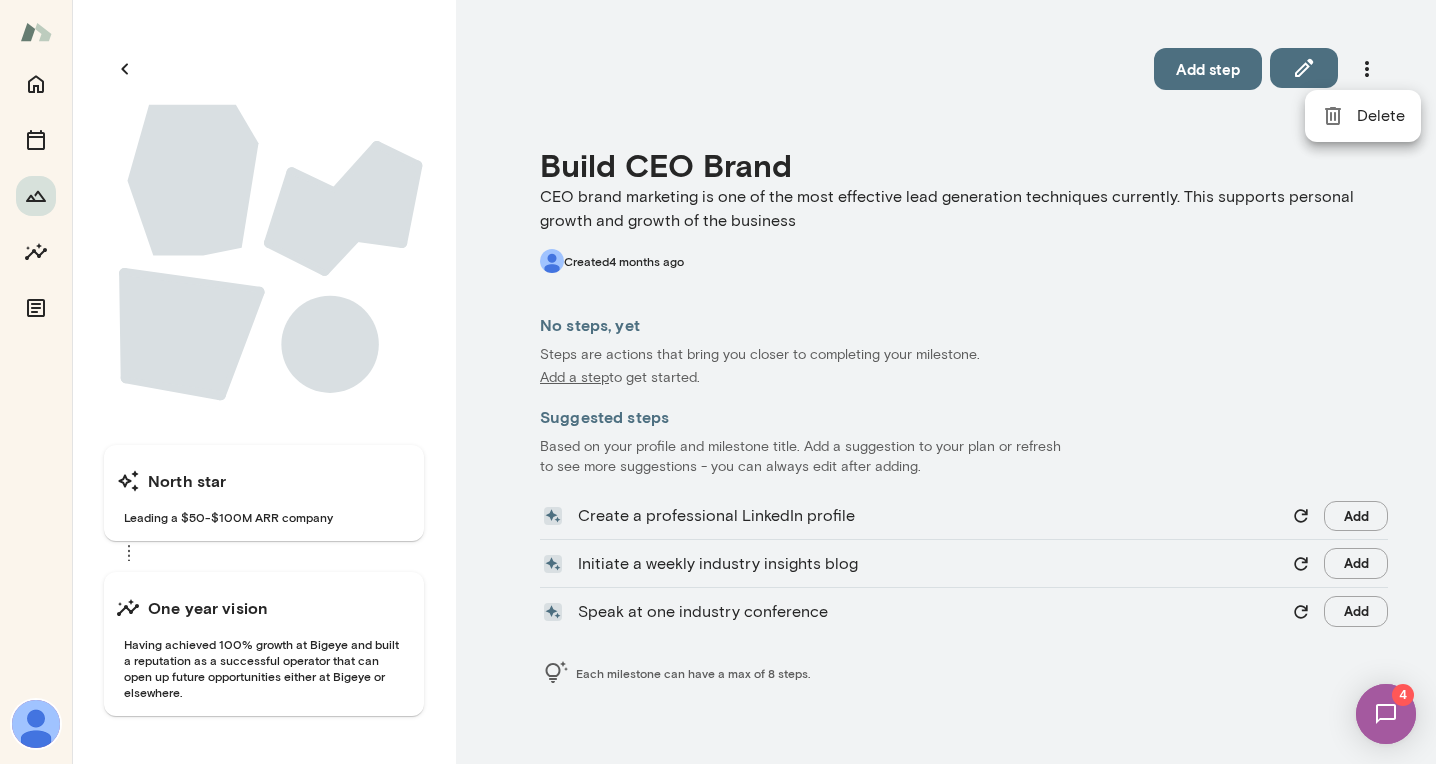 click at bounding box center (718, 382) 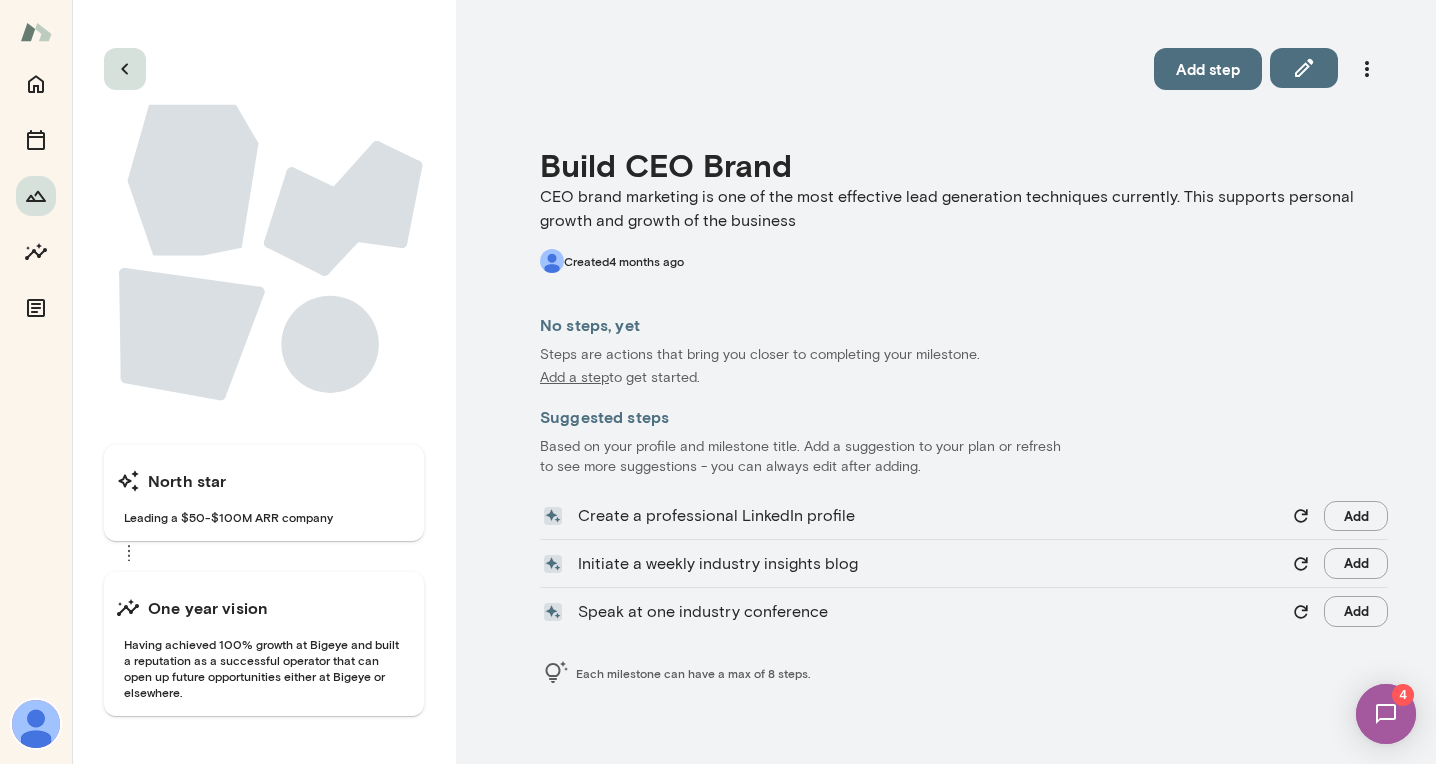 click at bounding box center [125, 69] 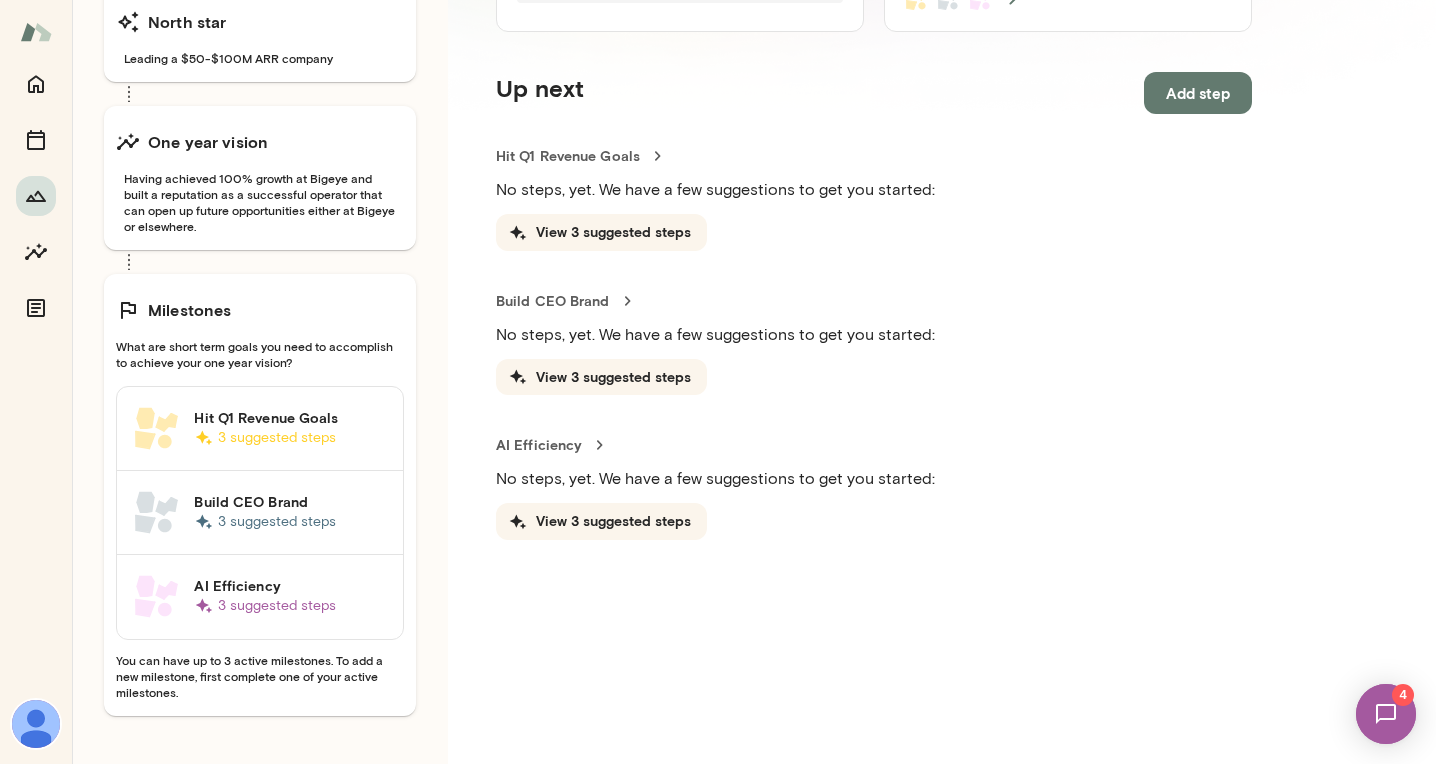 scroll, scrollTop: 0, scrollLeft: 0, axis: both 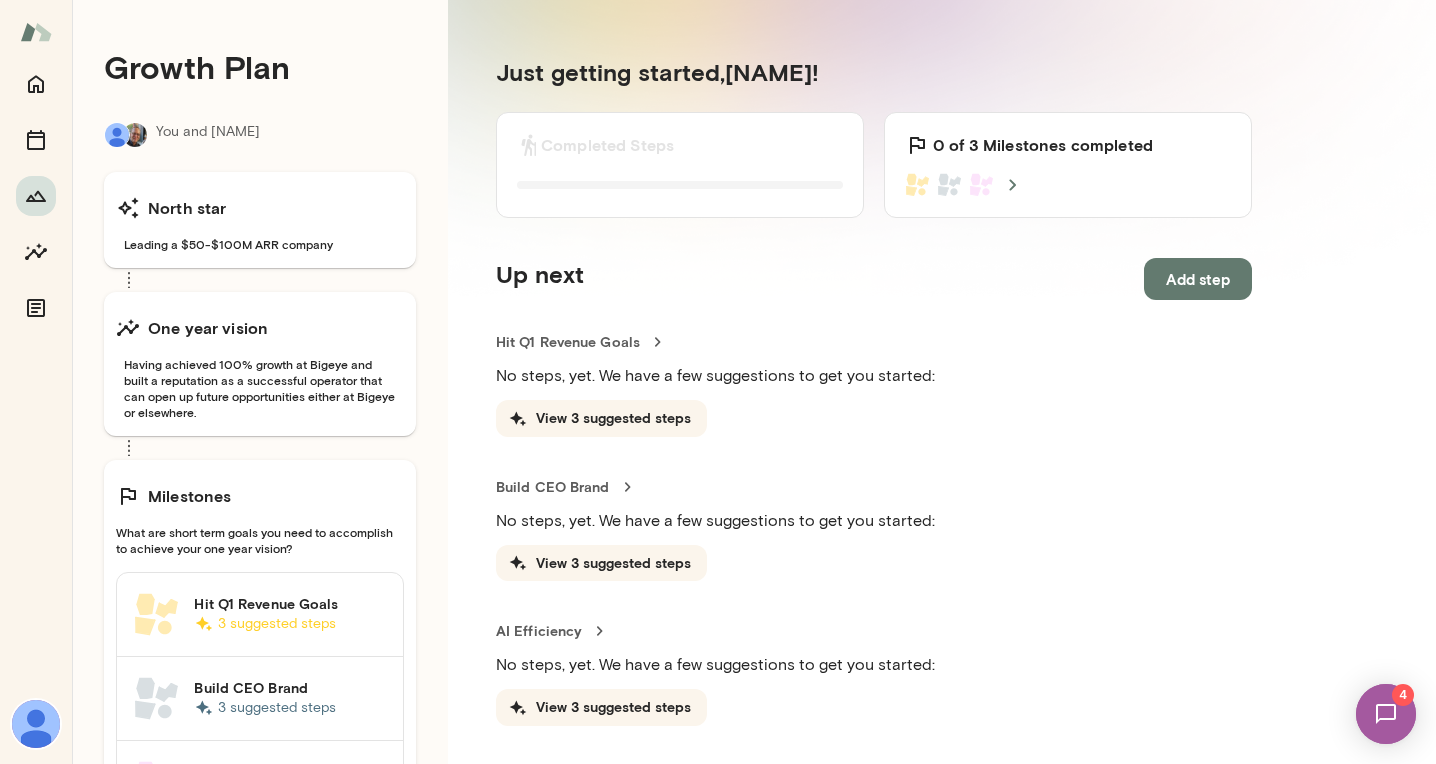 click at bounding box center (1013, 185) 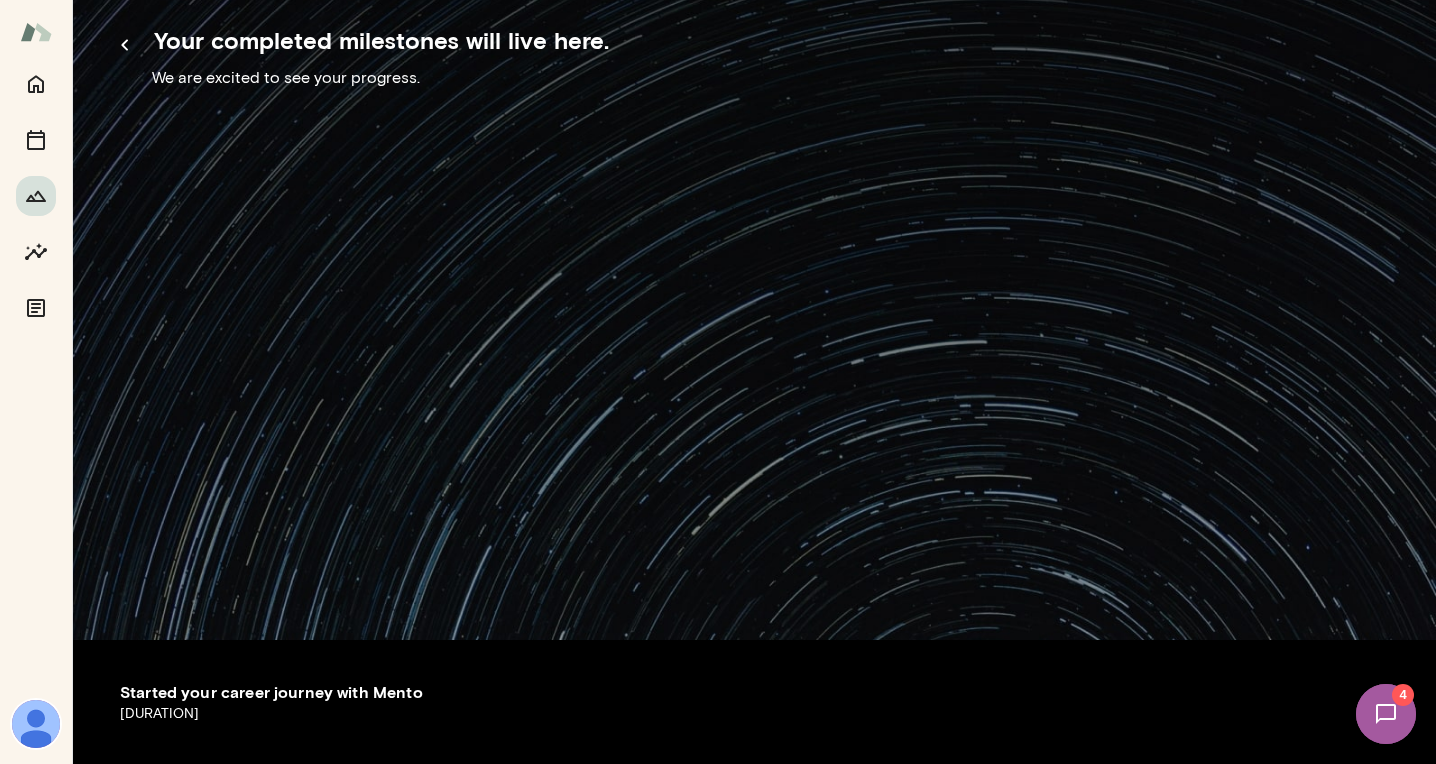 click at bounding box center [125, 45] 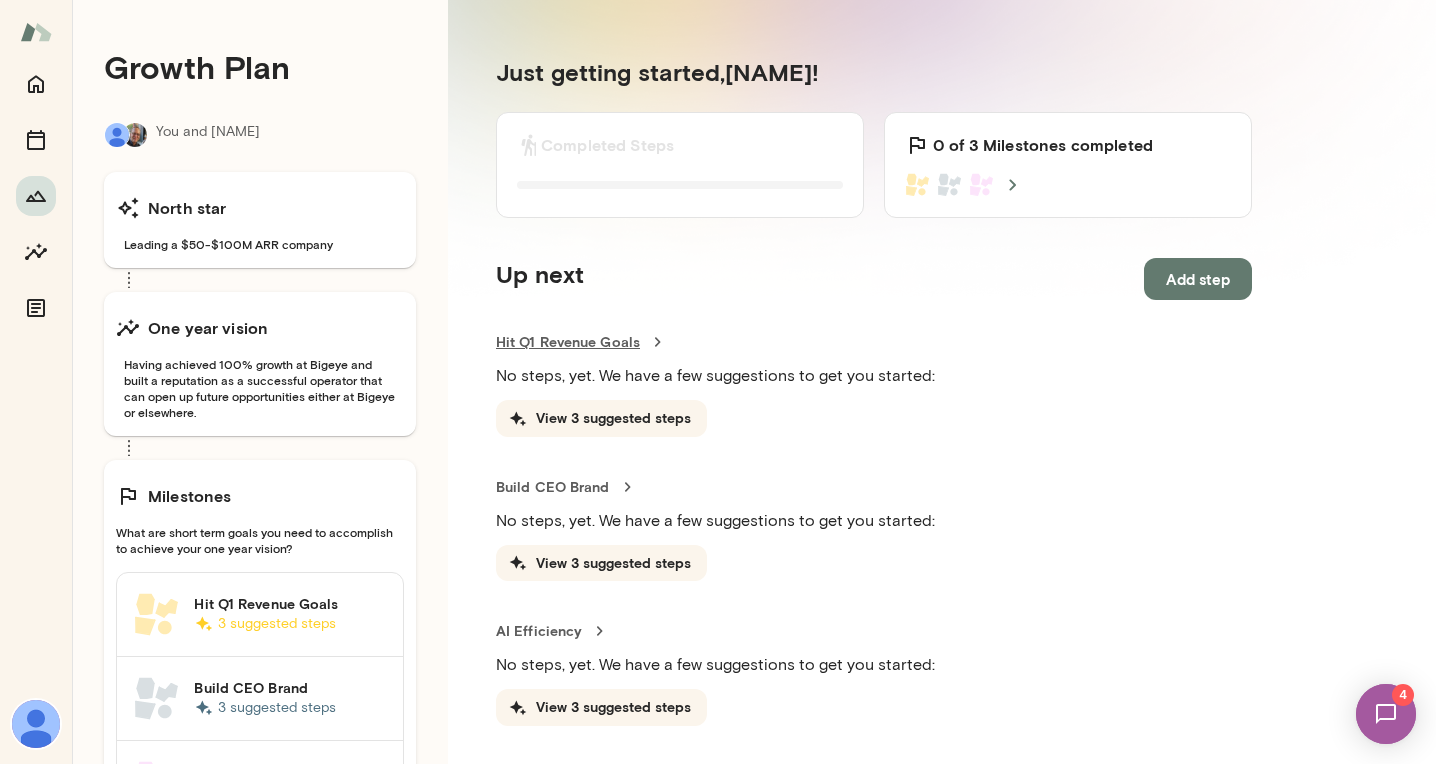 click on "Hit Q1 Revenue Goals" at bounding box center [874, 342] 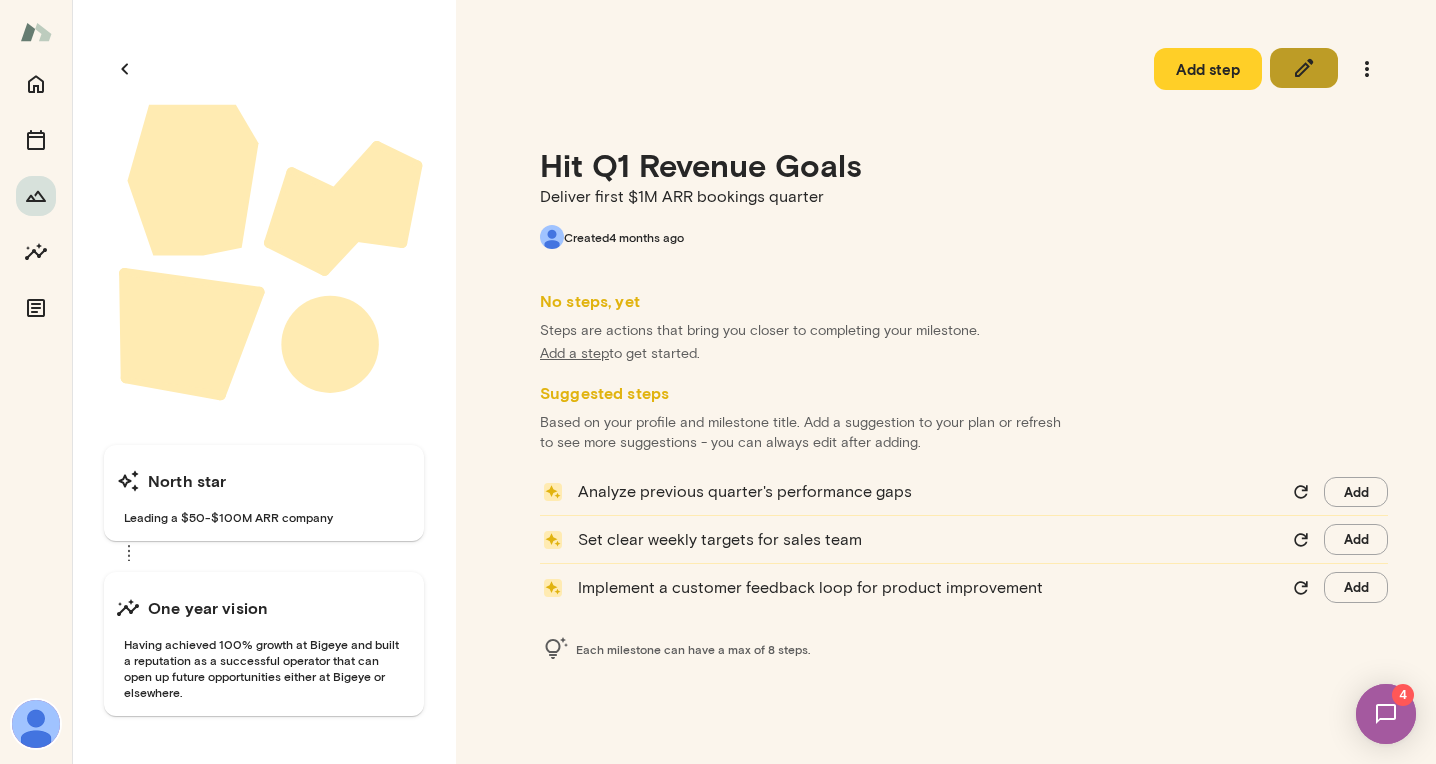 click at bounding box center (1304, 68) 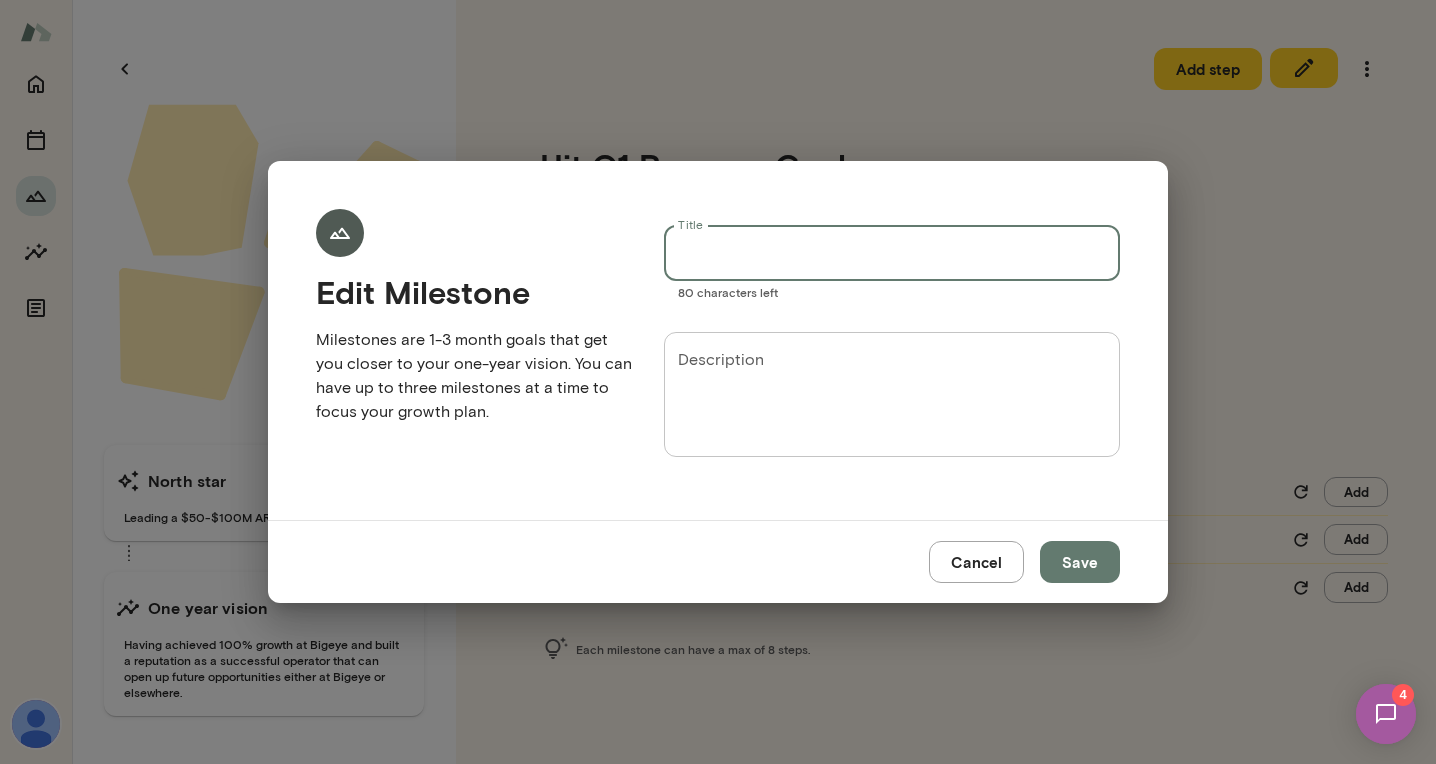 click on "Title" at bounding box center (892, 253) 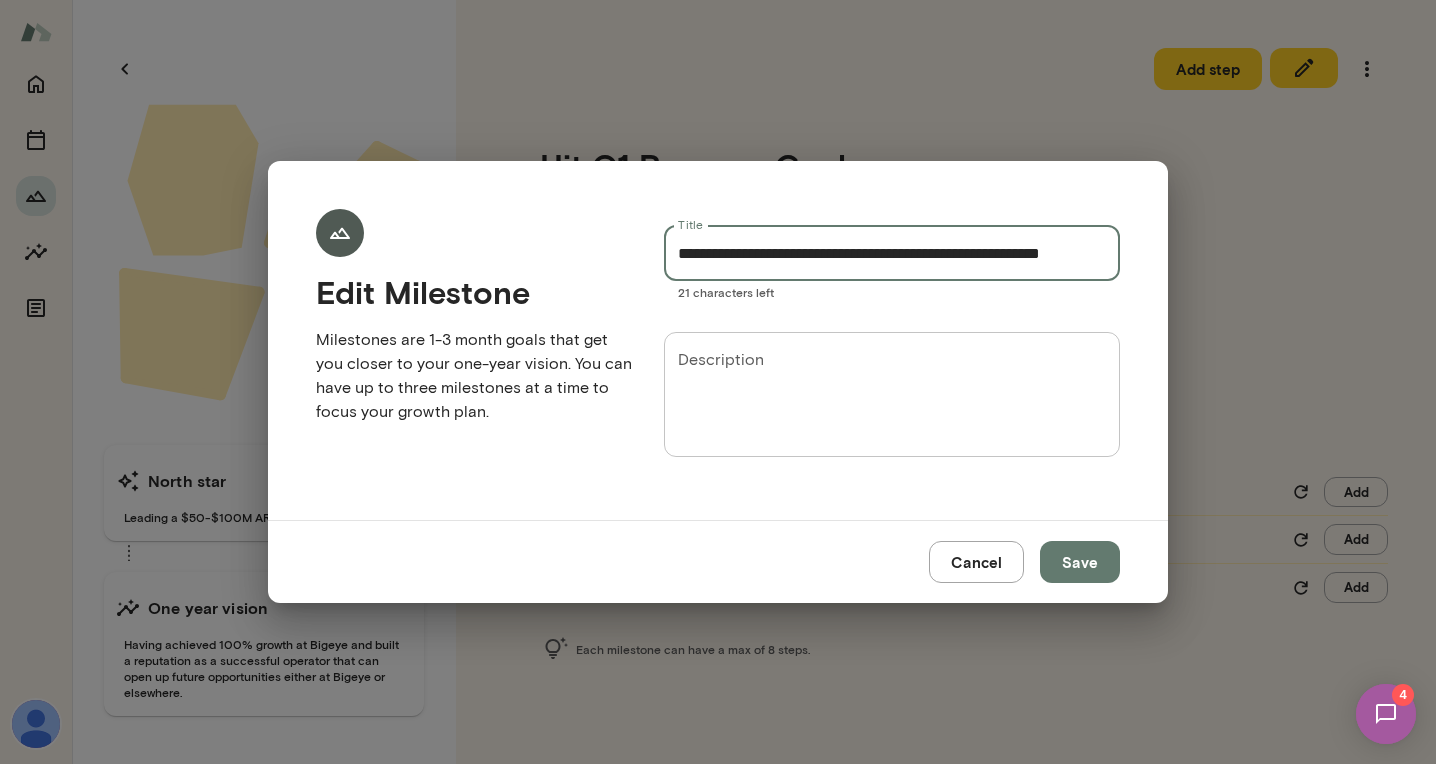 scroll, scrollTop: 0, scrollLeft: 6, axis: horizontal 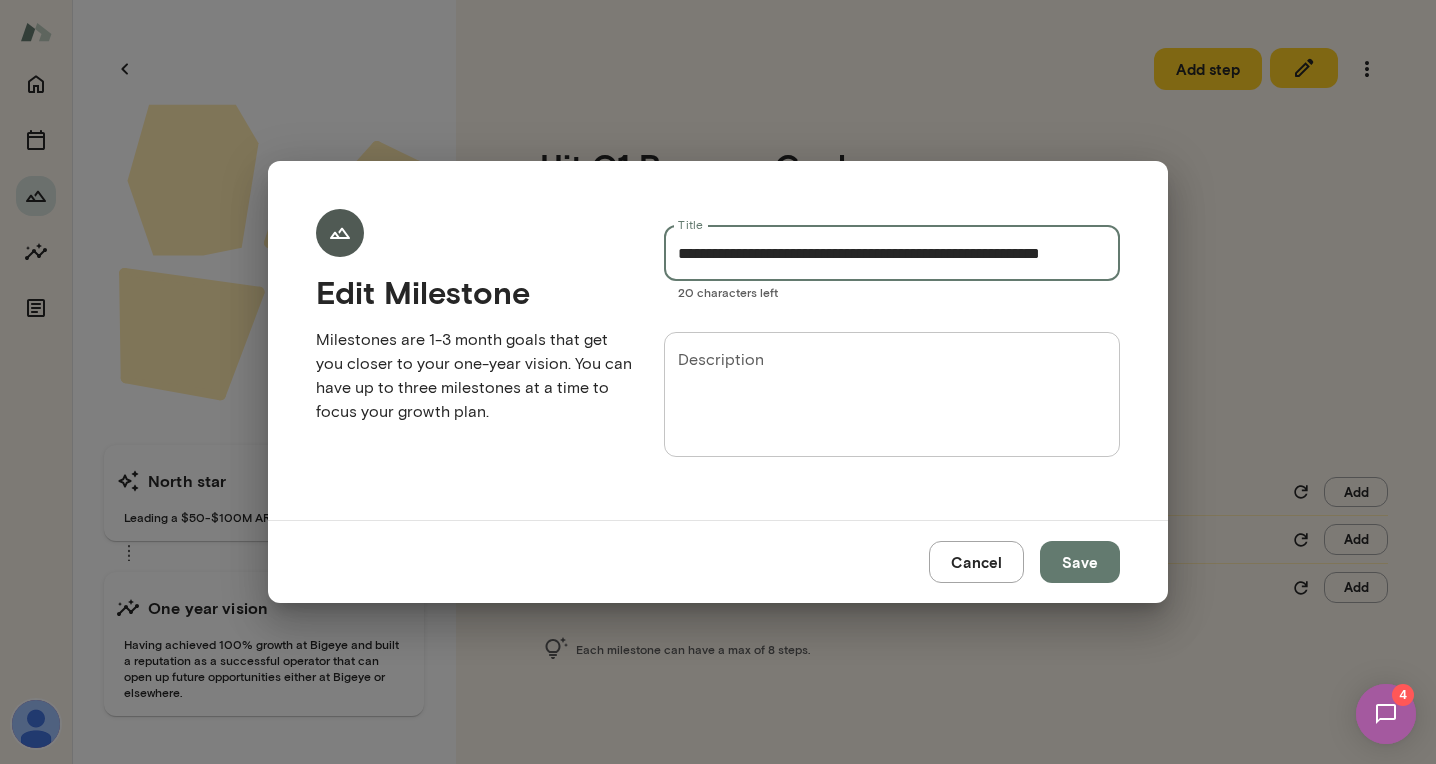 type on "**********" 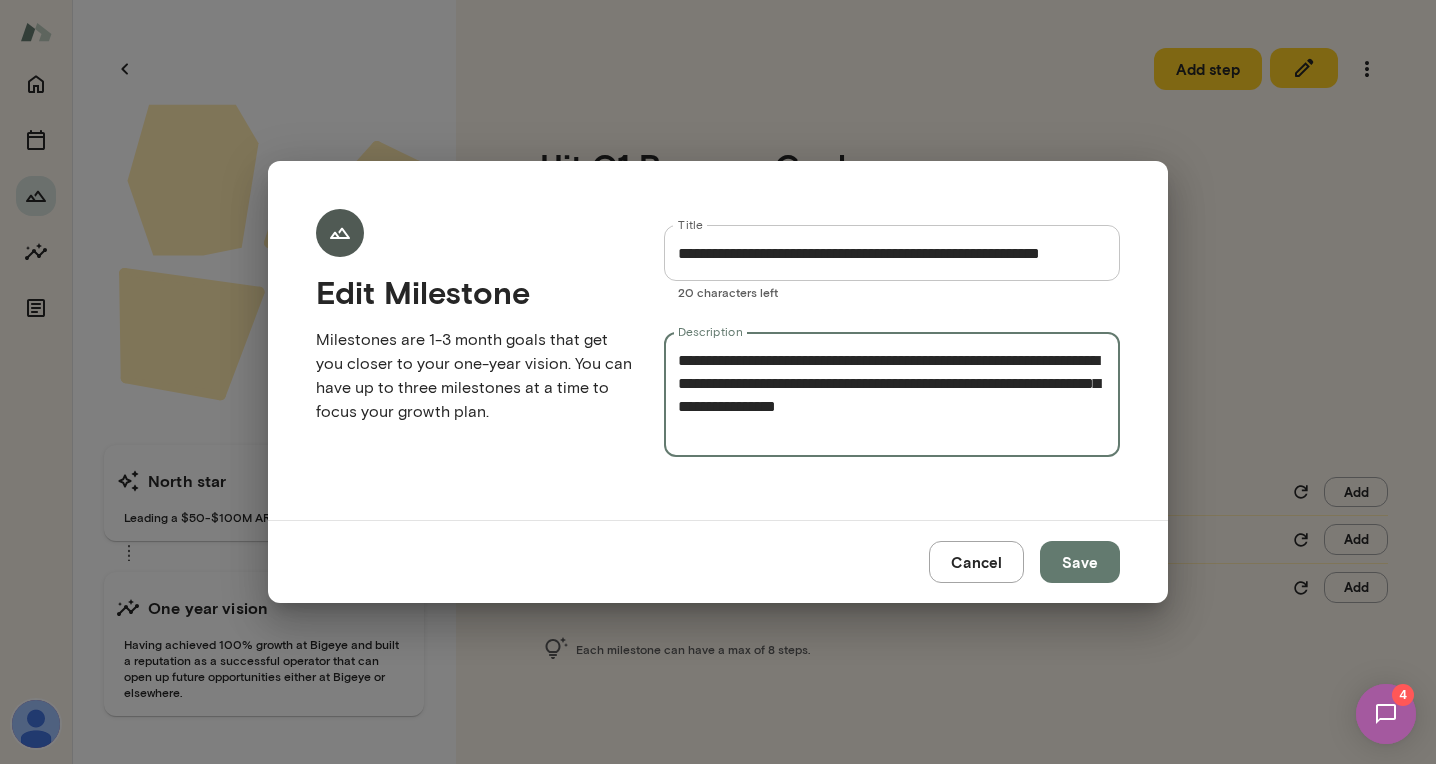type on "**********" 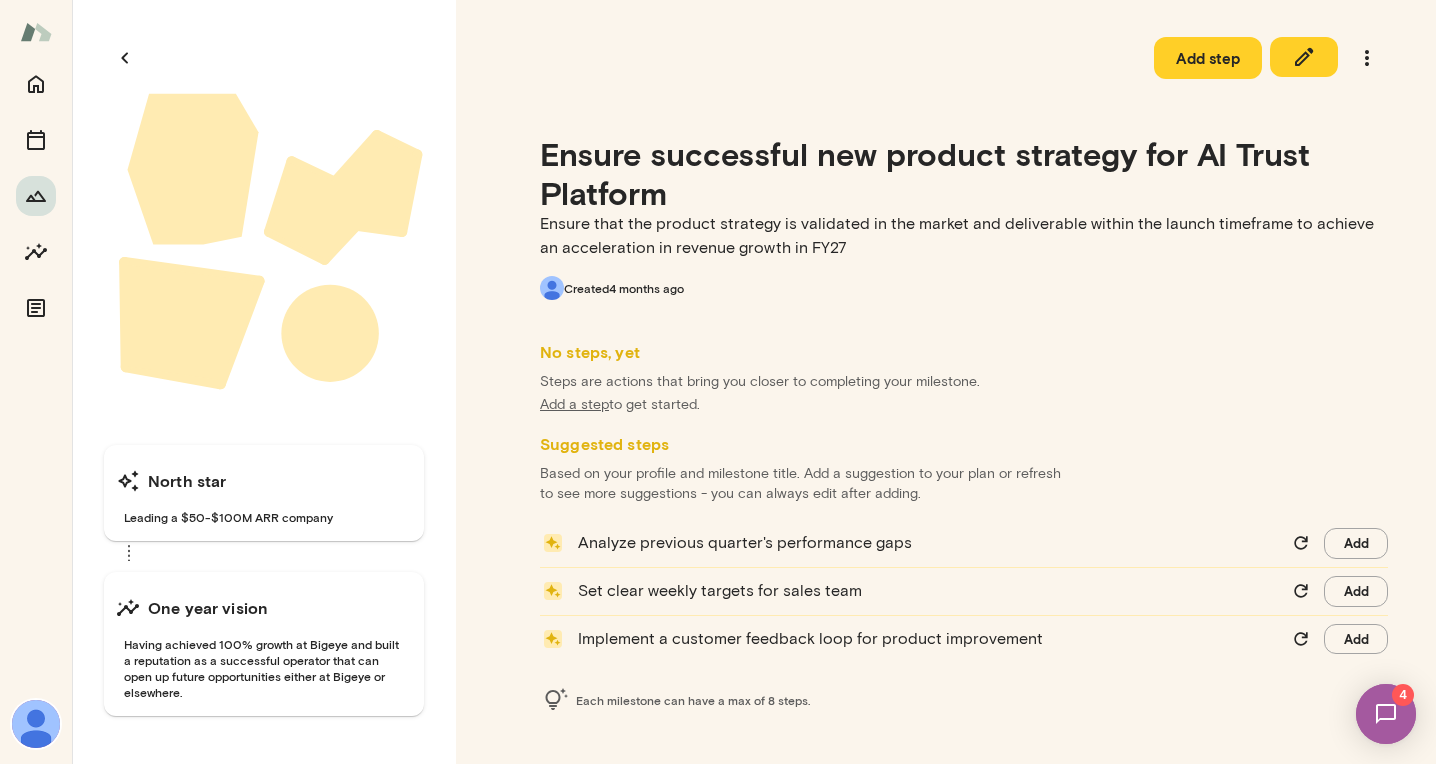 scroll, scrollTop: 0, scrollLeft: 0, axis: both 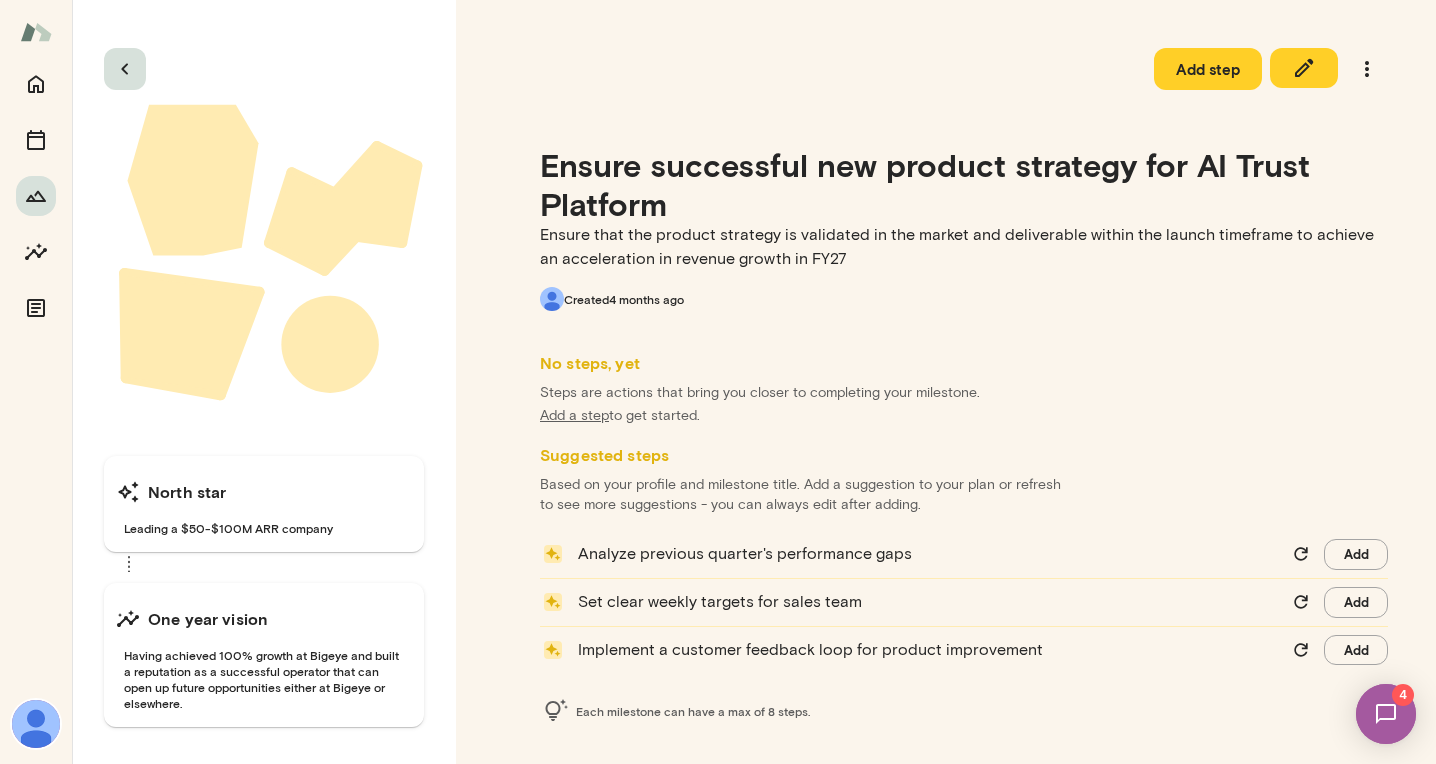 click at bounding box center [125, 69] 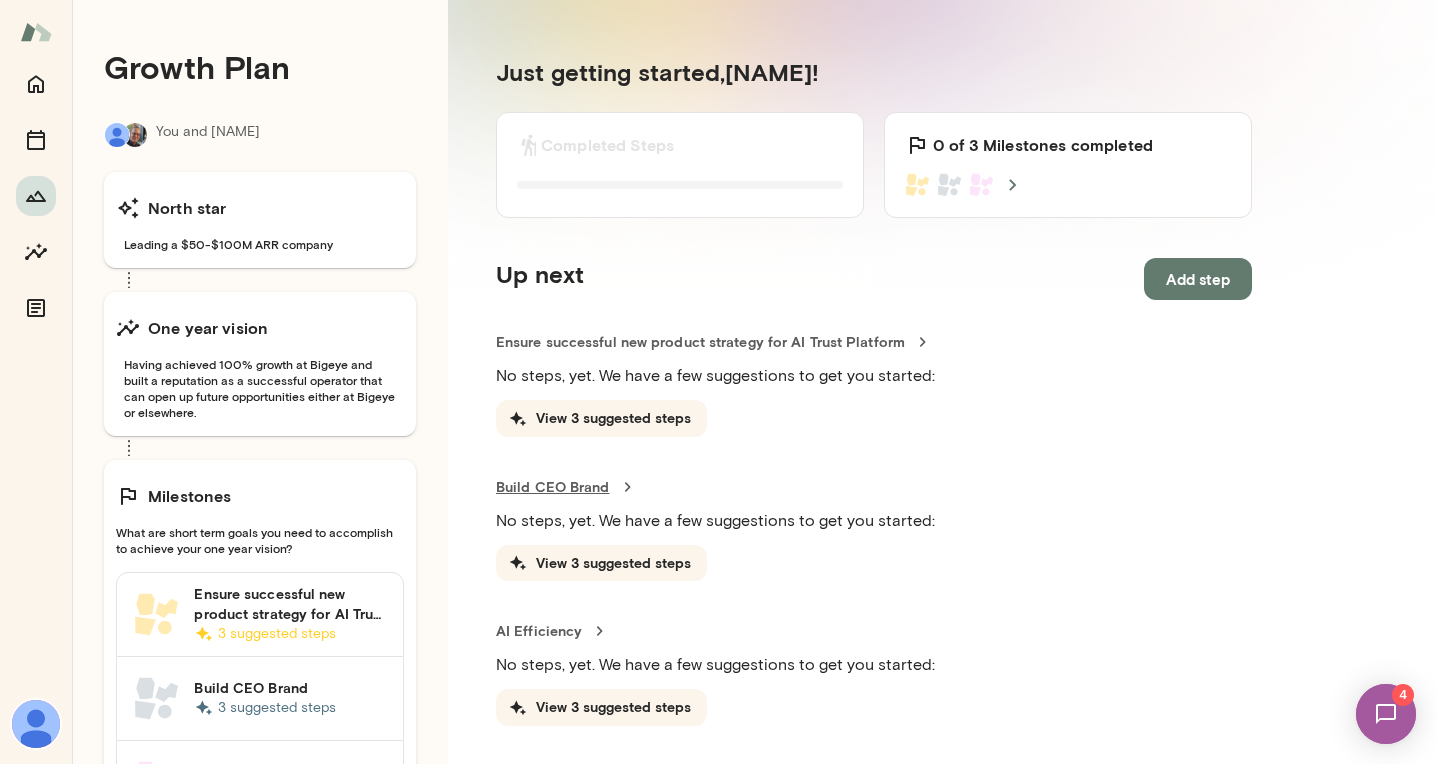 click on "Build CEO Brand" at bounding box center (874, 487) 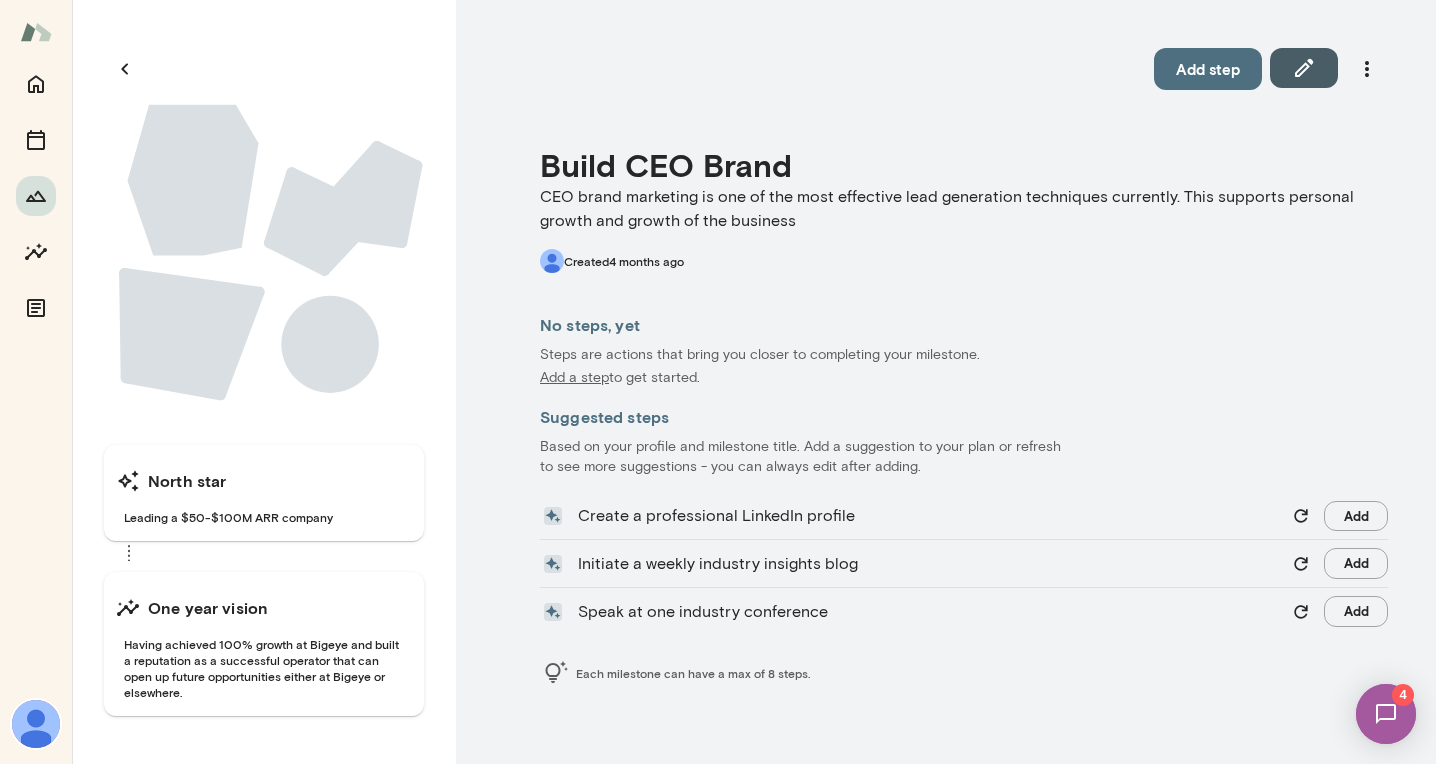 click at bounding box center [1304, 68] 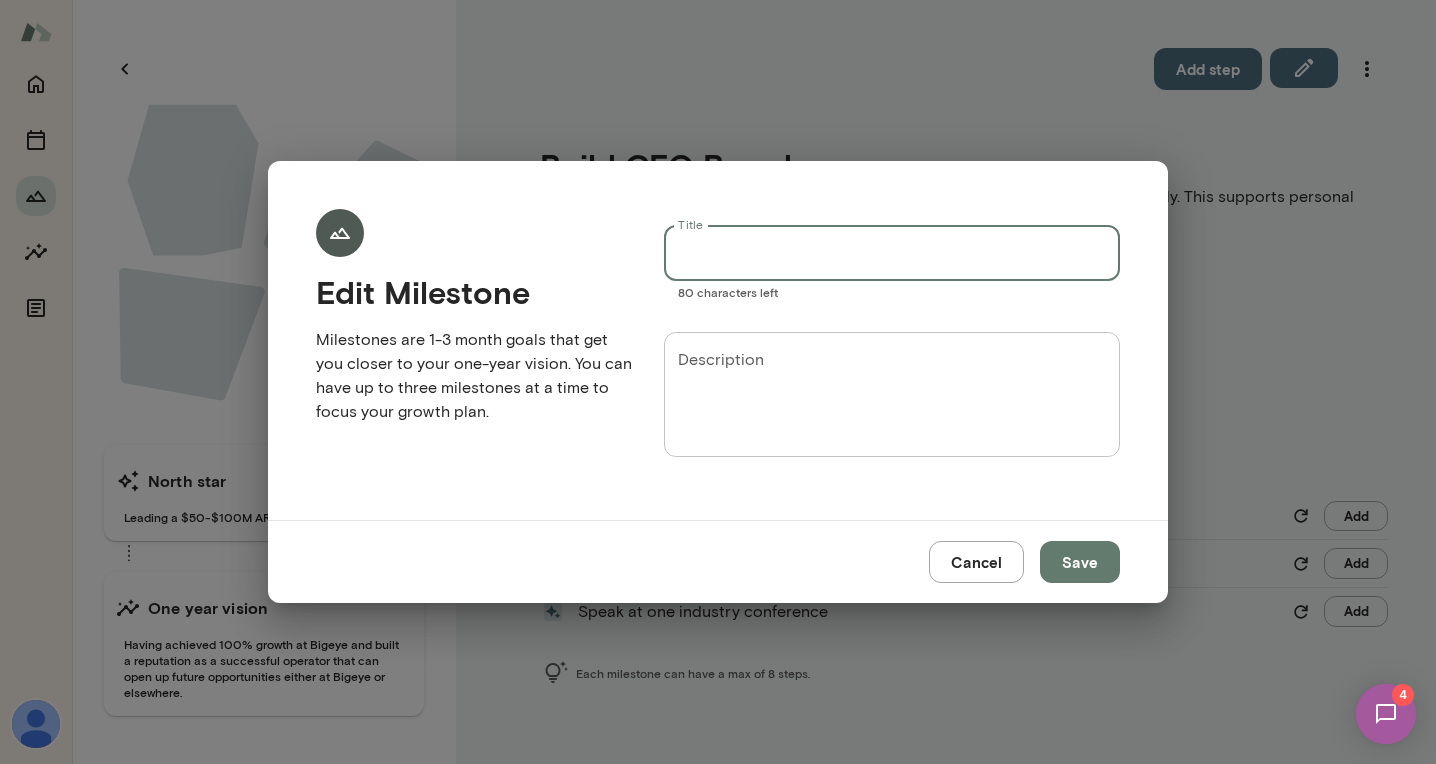 click on "Title" at bounding box center [892, 253] 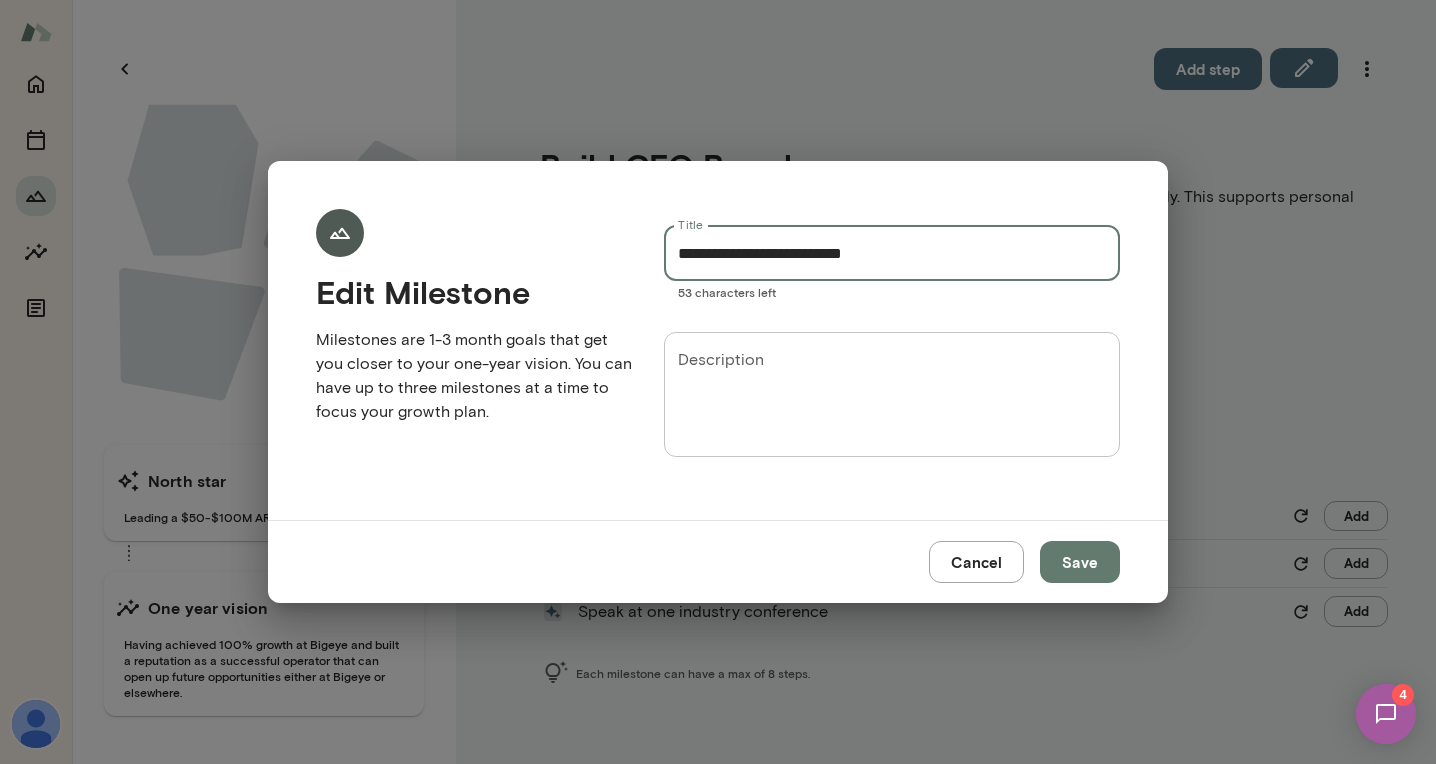 type on "**********" 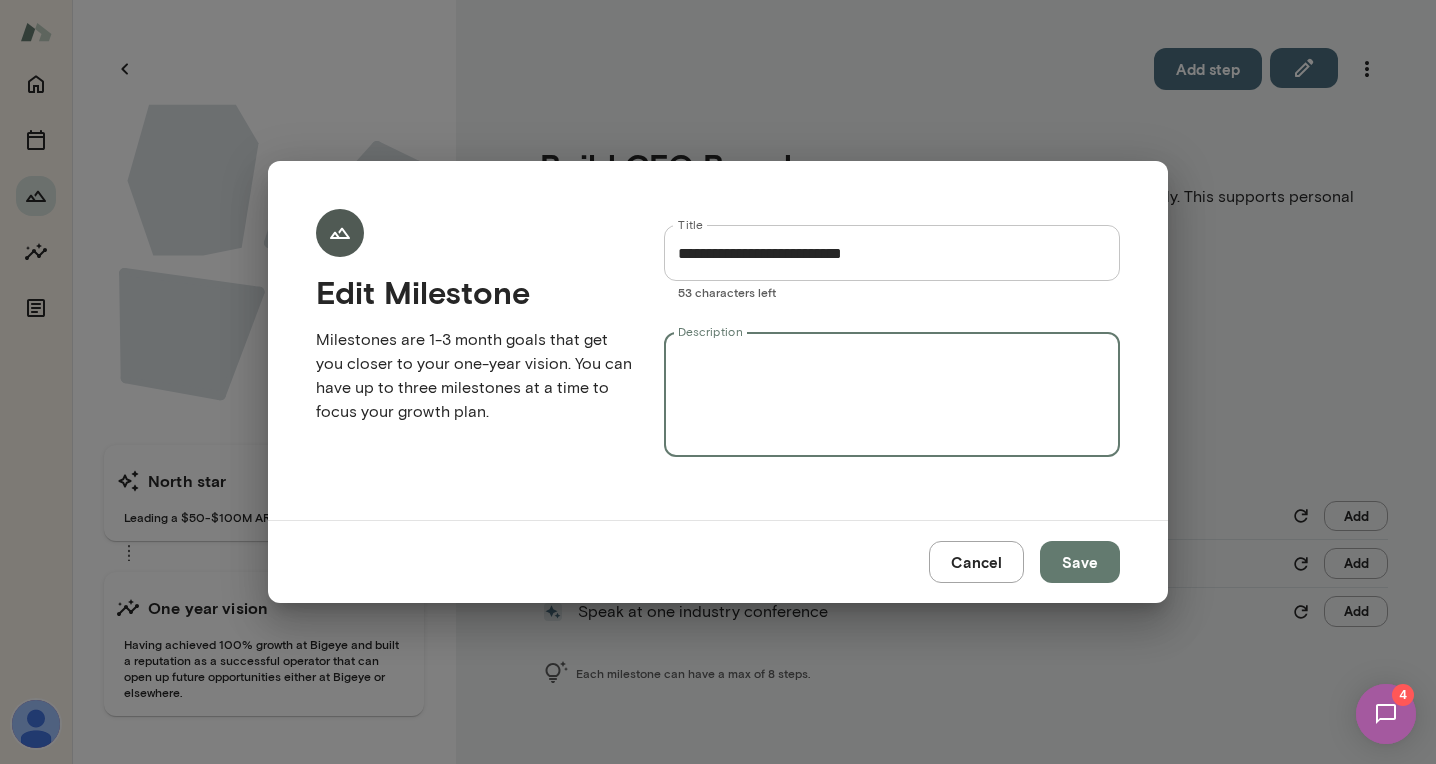 click on "Description * Description" at bounding box center (892, 394) 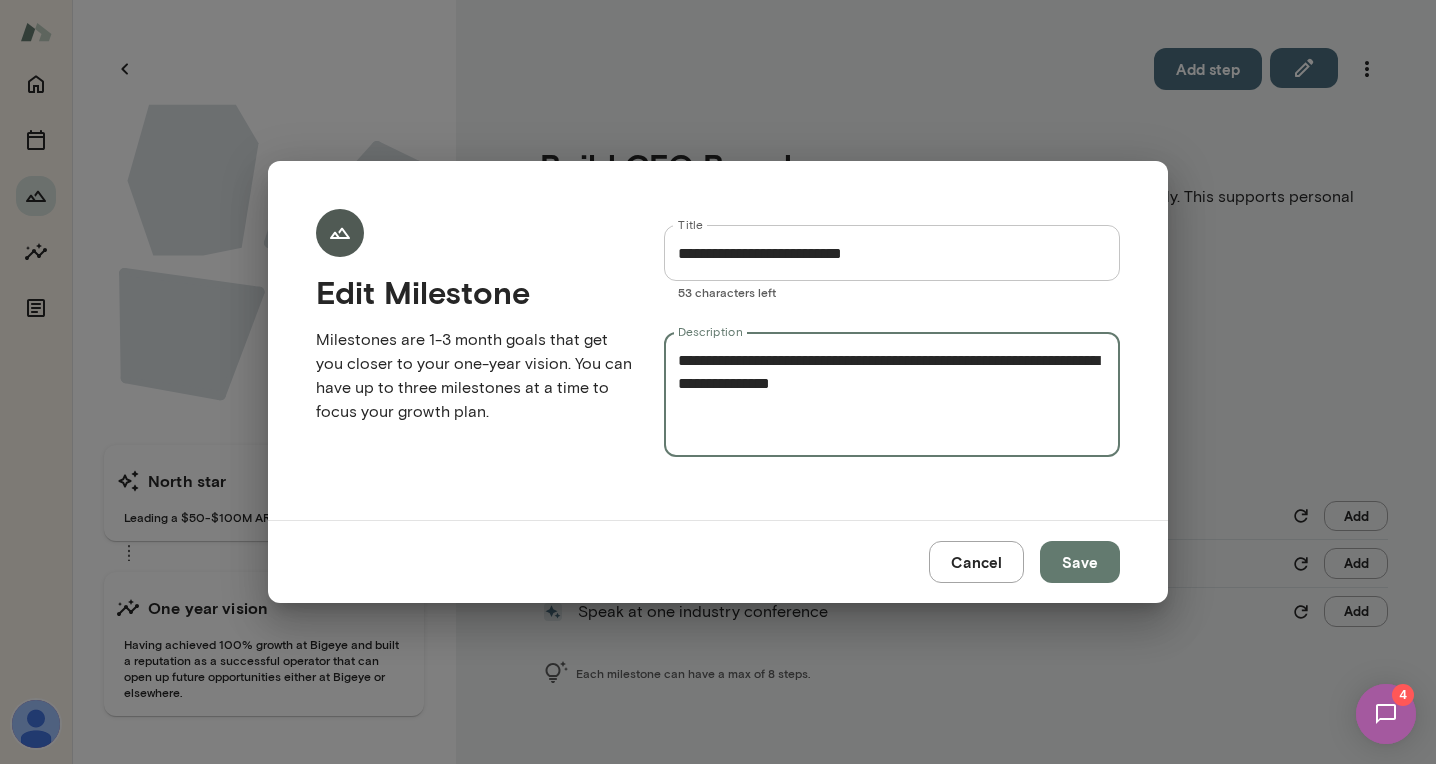 type on "**********" 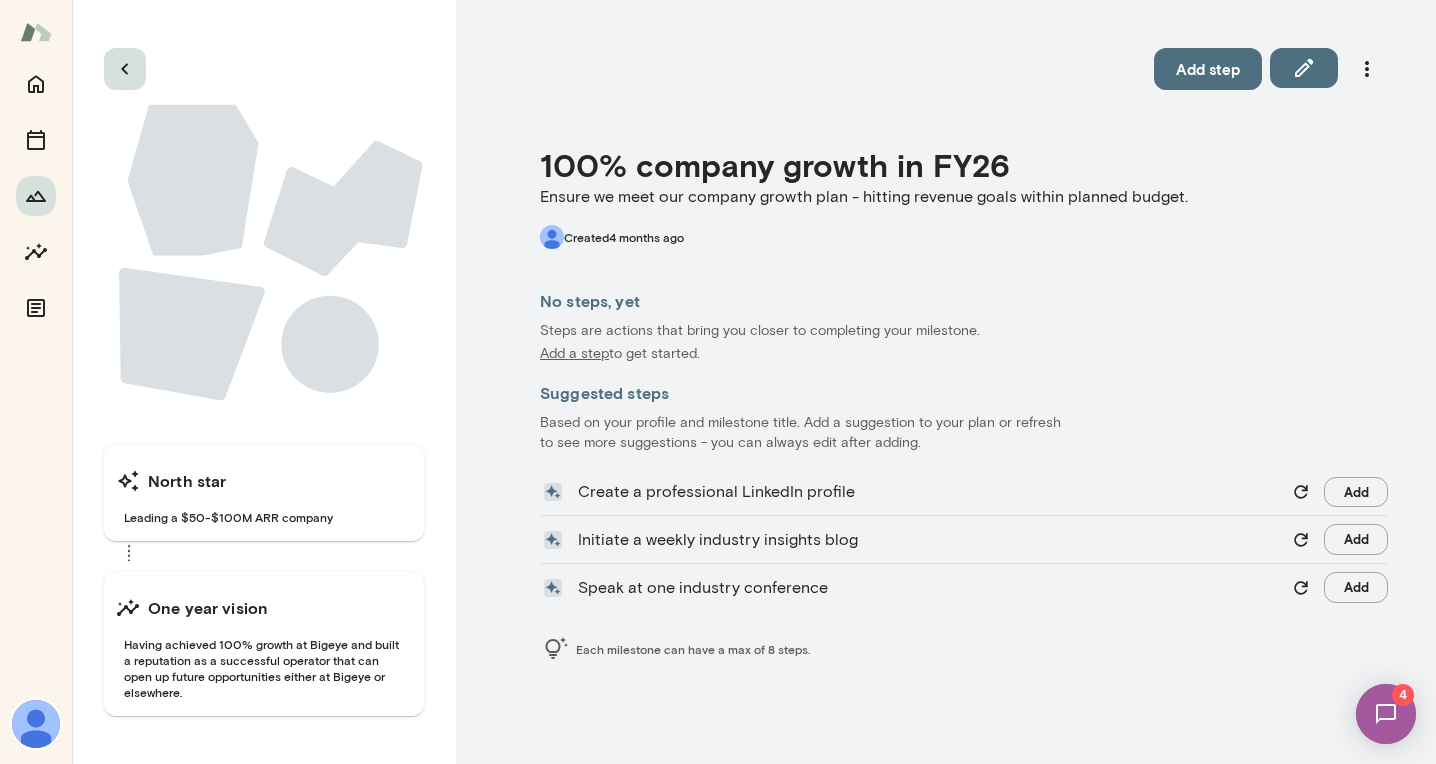 click at bounding box center [125, 69] 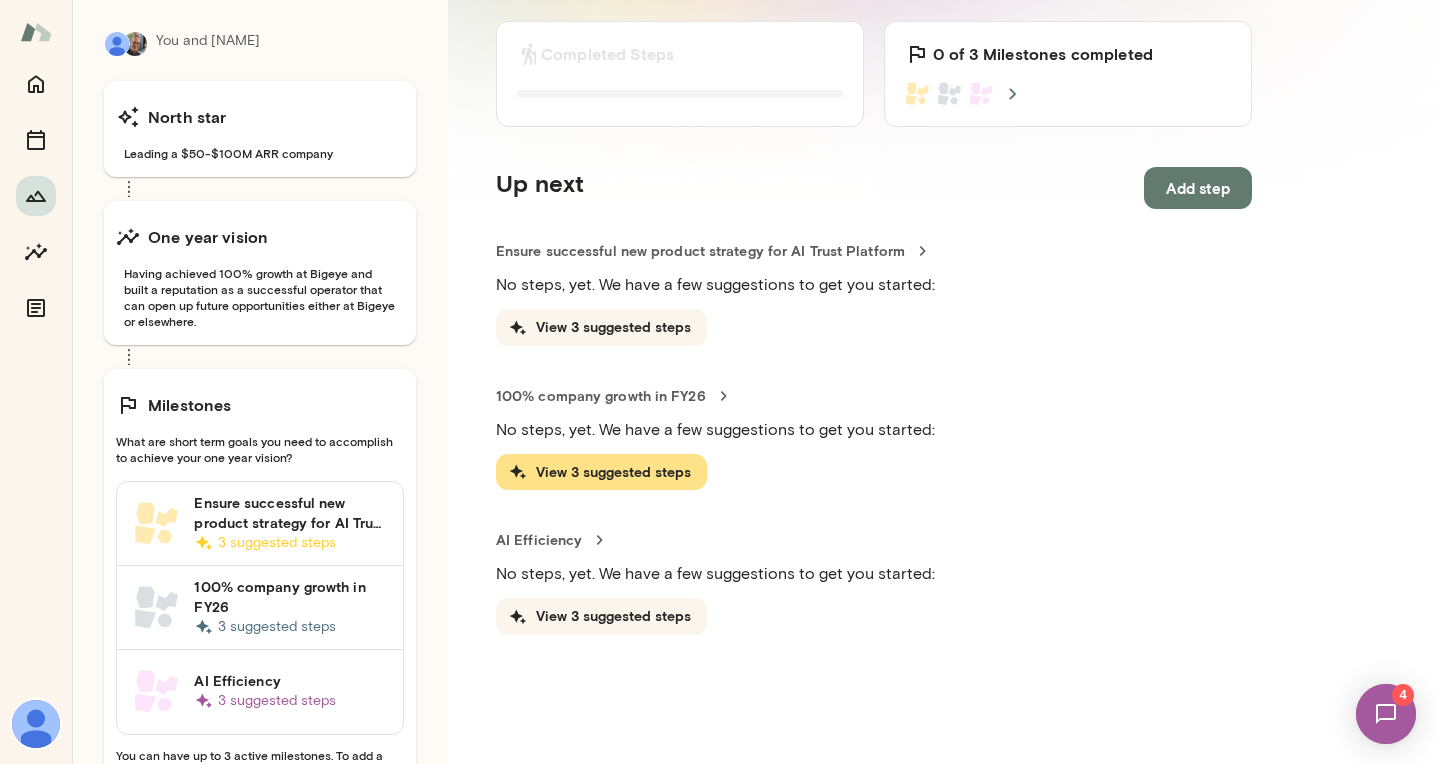 scroll, scrollTop: 186, scrollLeft: 0, axis: vertical 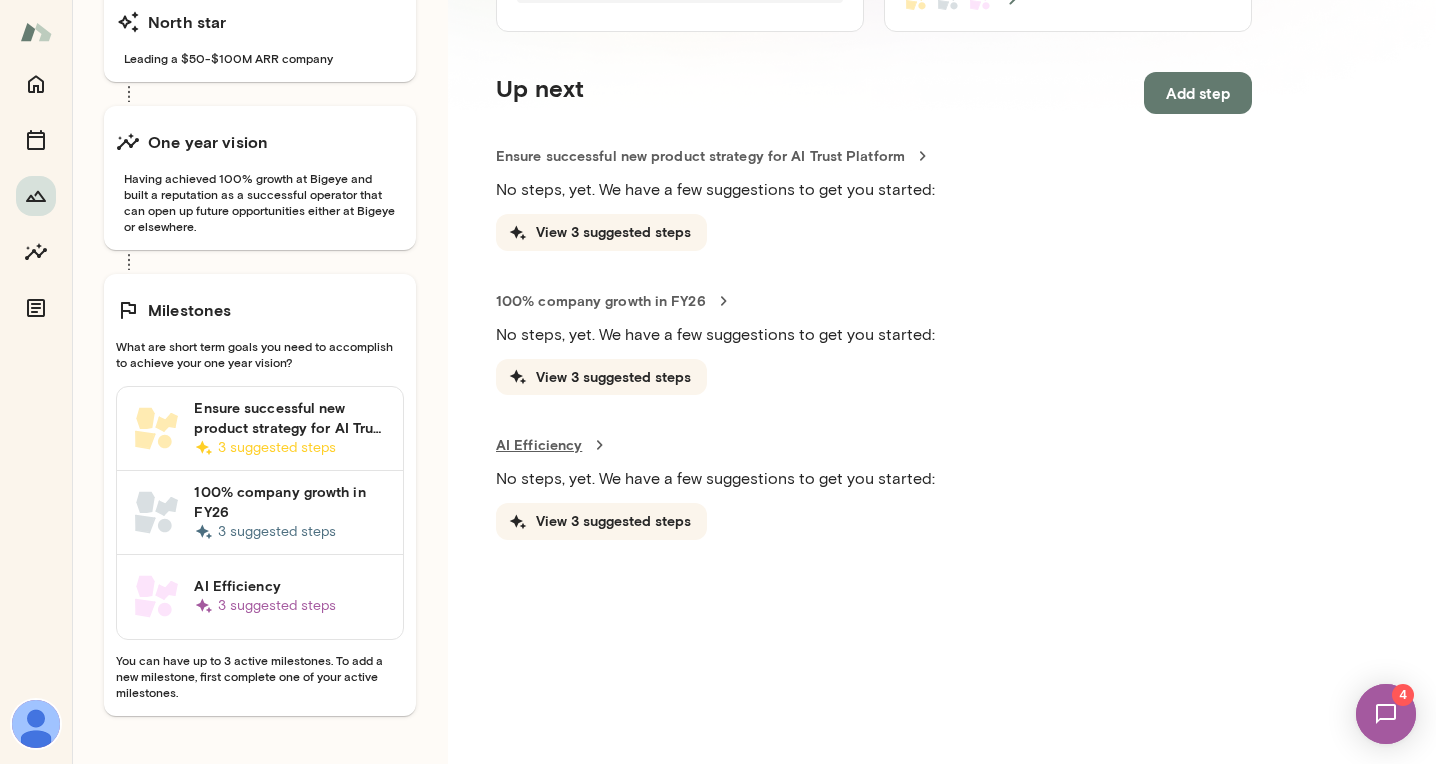 click on "AI Efficiency" at bounding box center (874, 445) 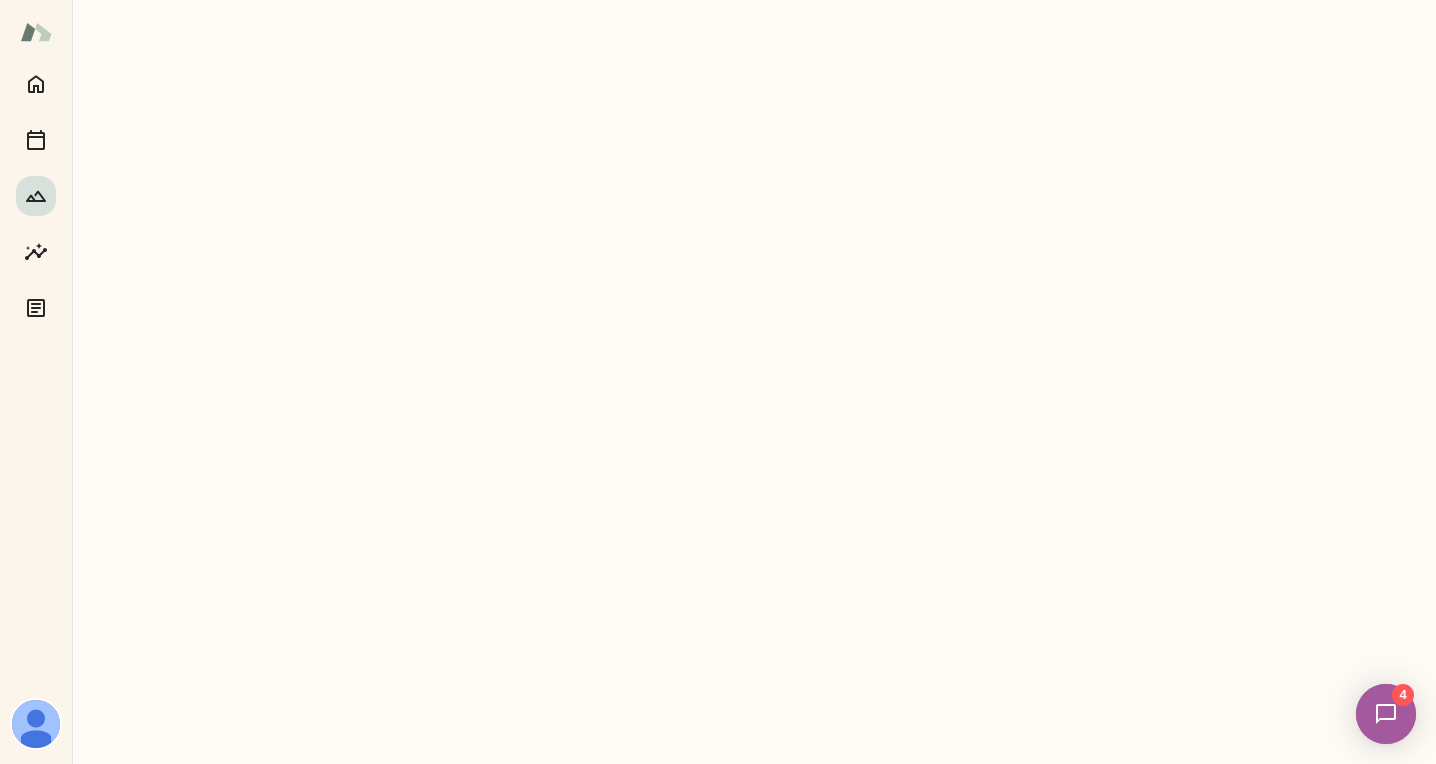 scroll, scrollTop: 0, scrollLeft: 0, axis: both 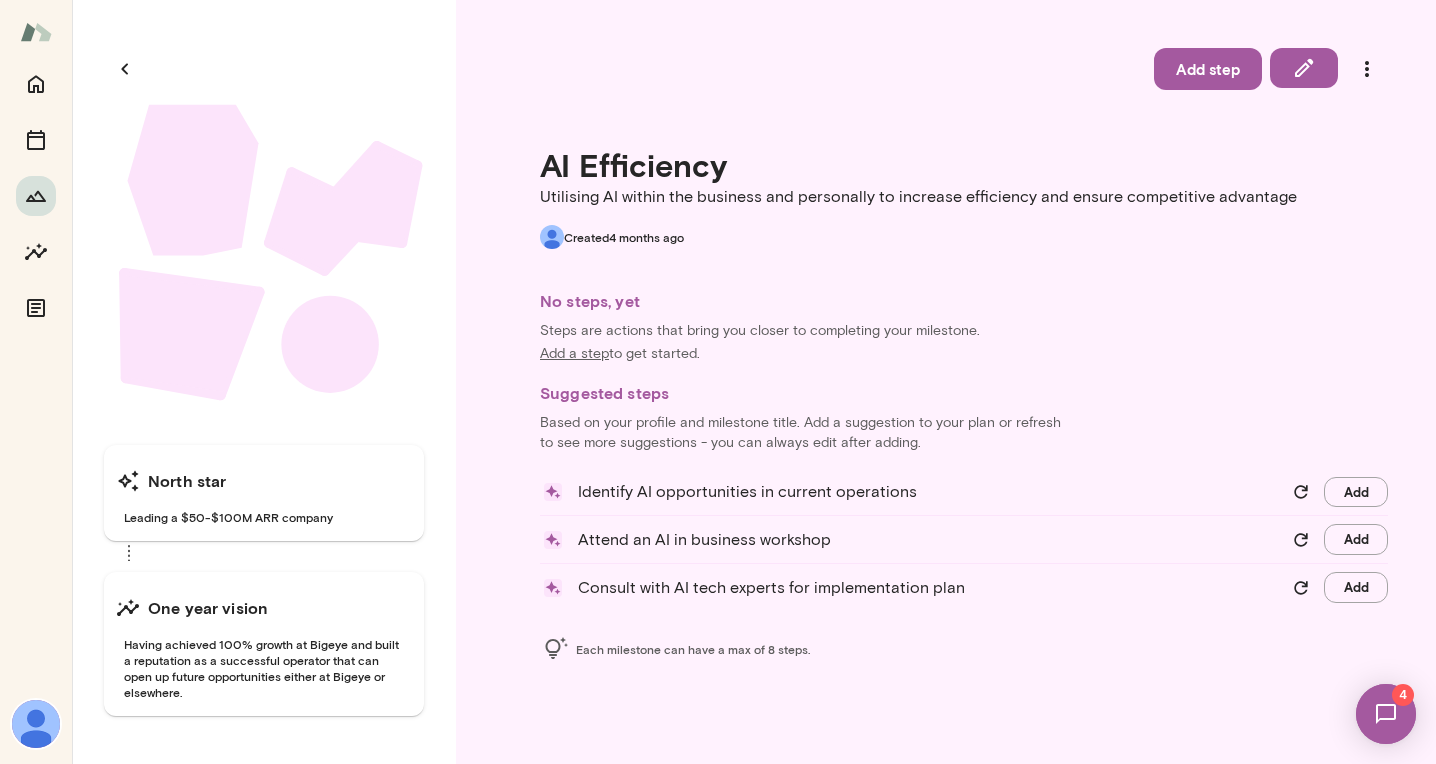 click at bounding box center (1304, 68) 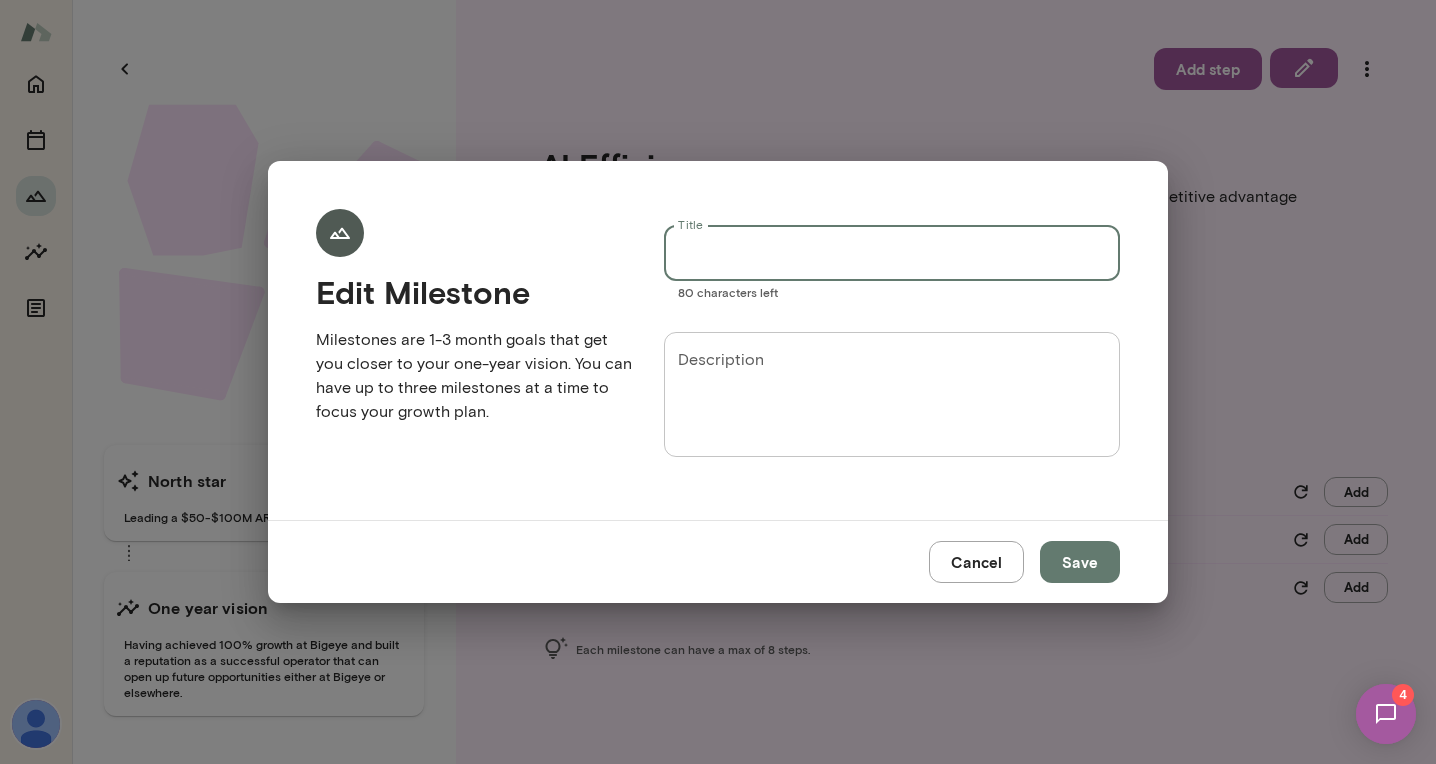 click on "Title" at bounding box center [892, 253] 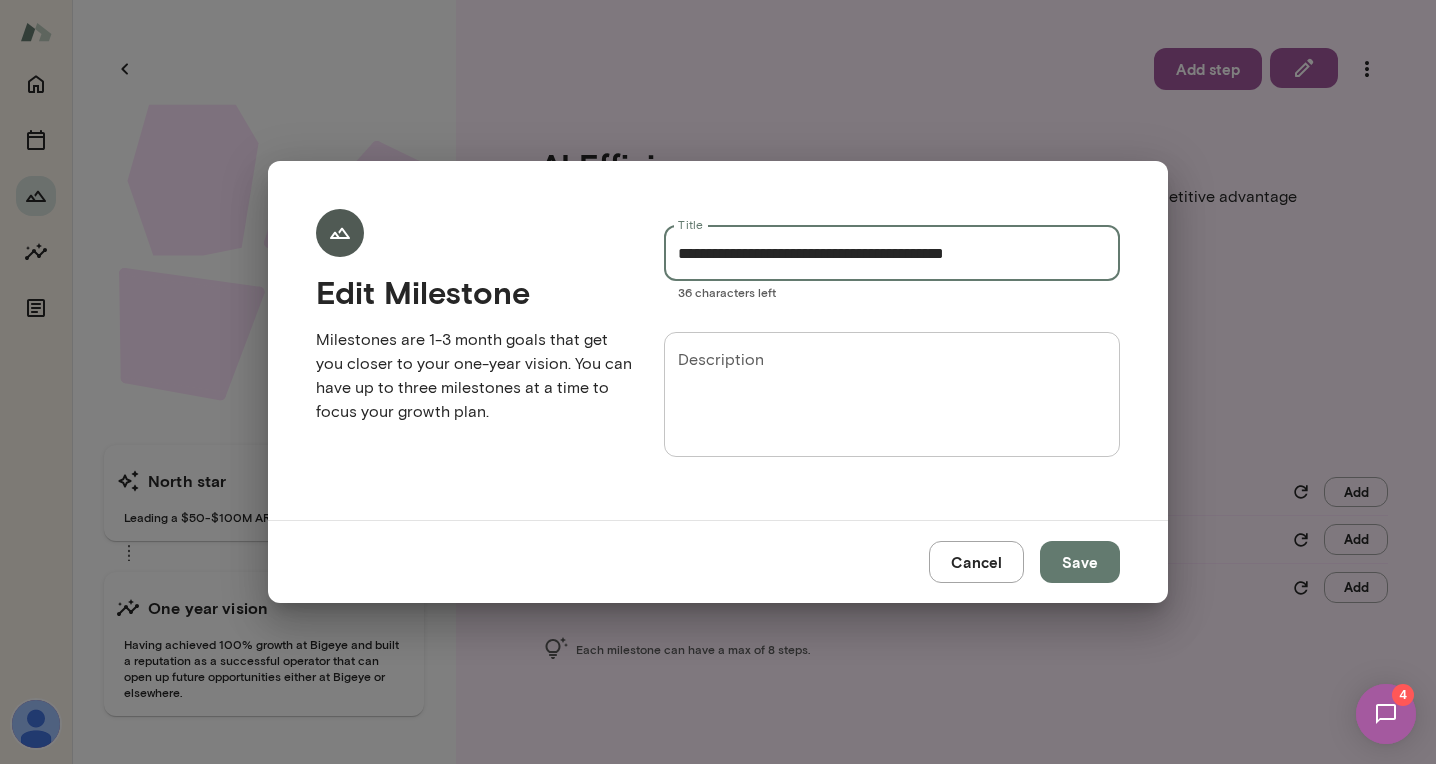 type on "**********" 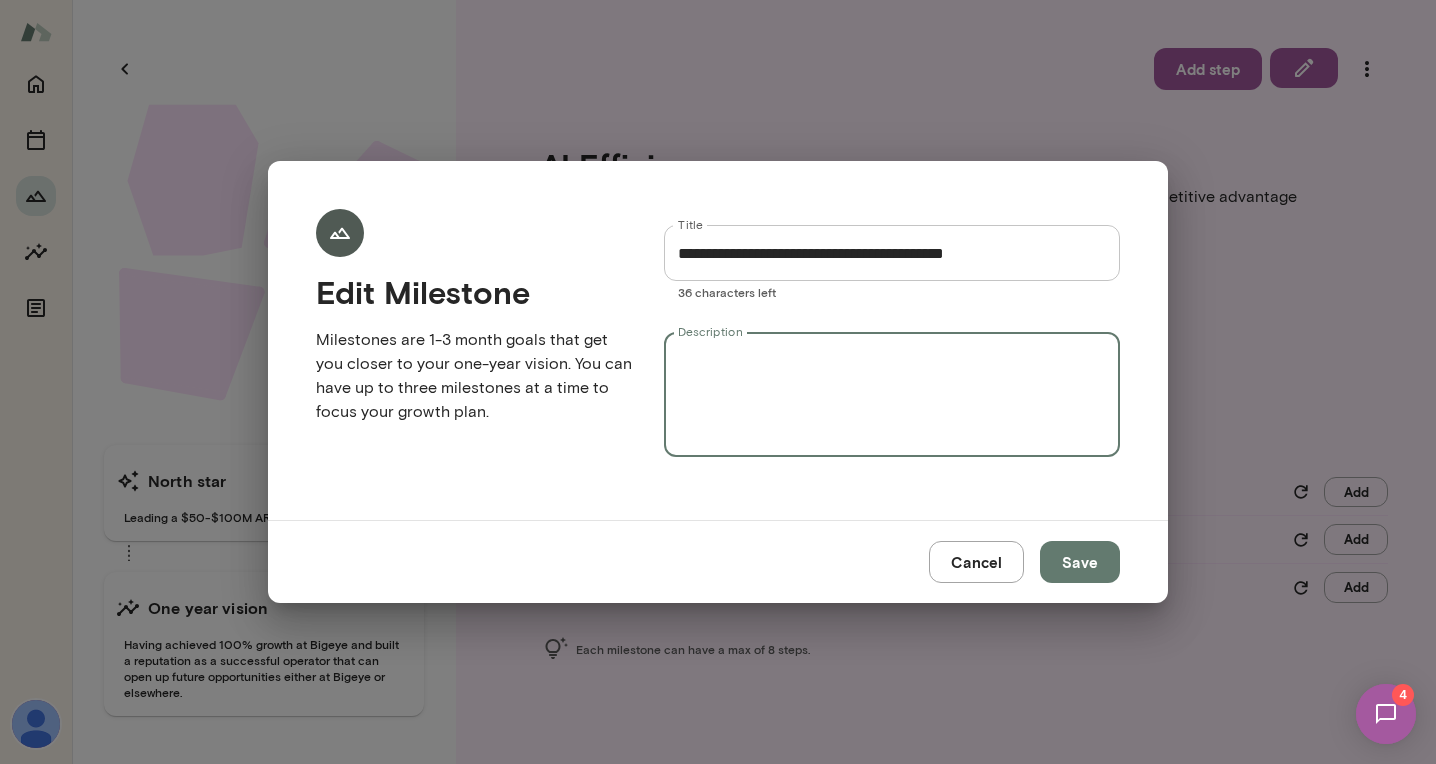 click on "Description" at bounding box center (892, 395) 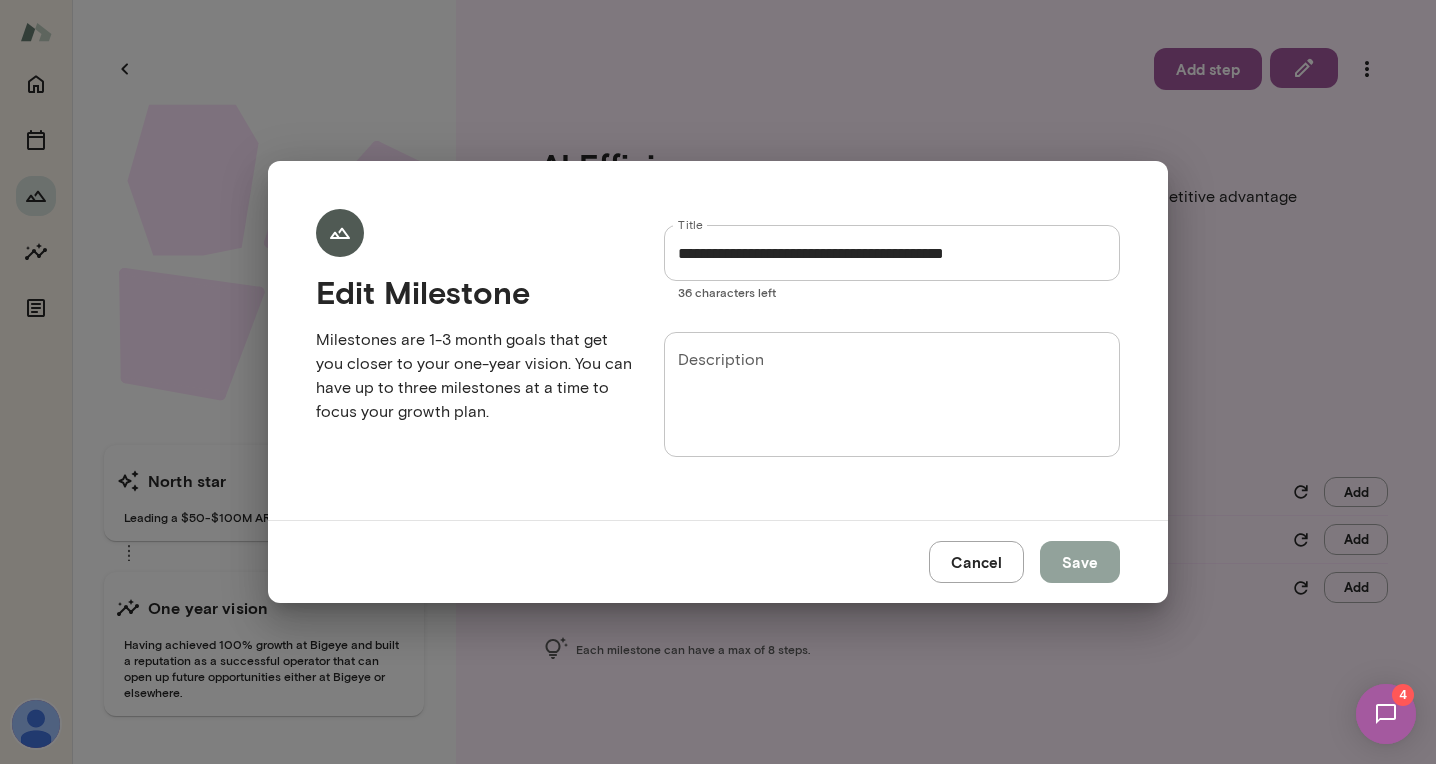 click on "Save" at bounding box center (1080, 562) 